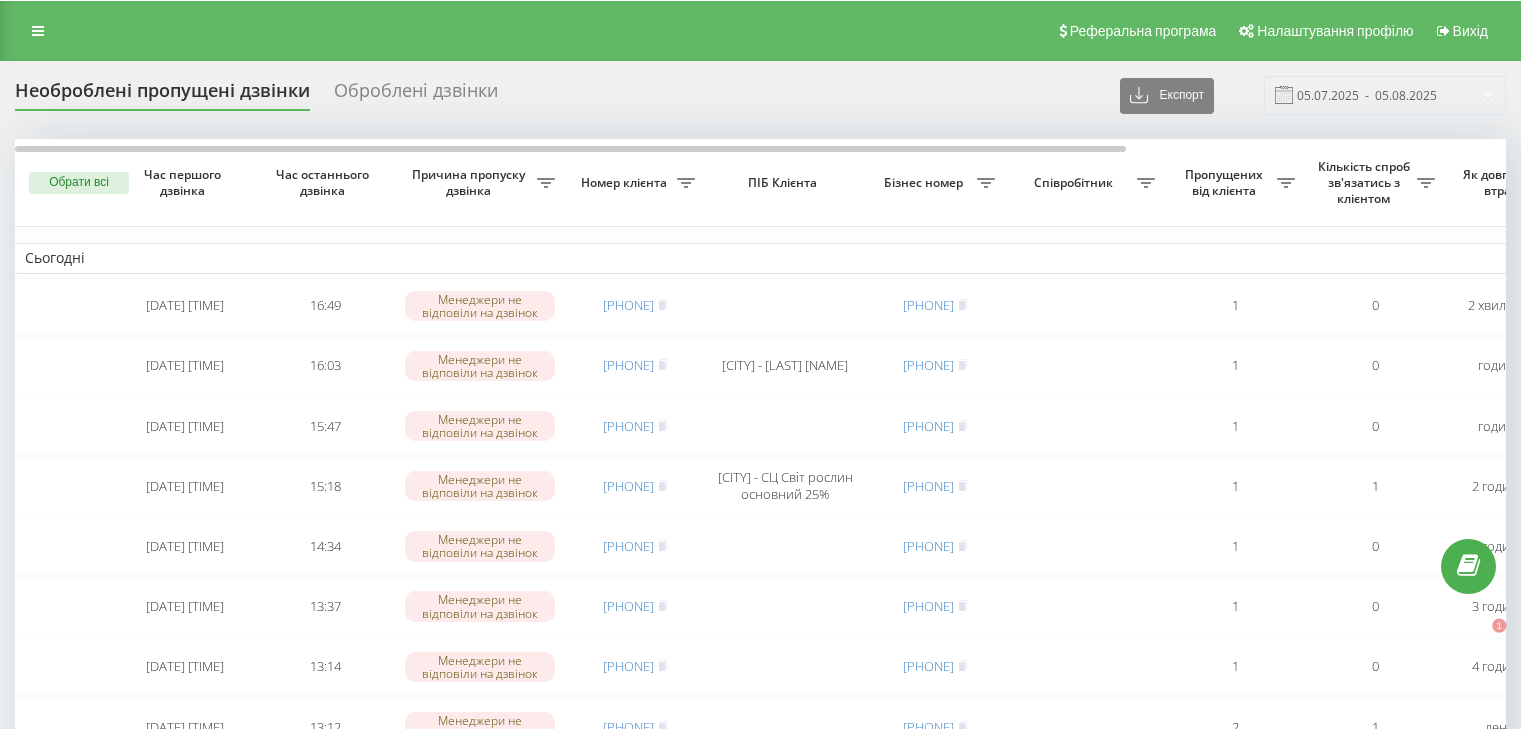 scroll, scrollTop: 0, scrollLeft: 0, axis: both 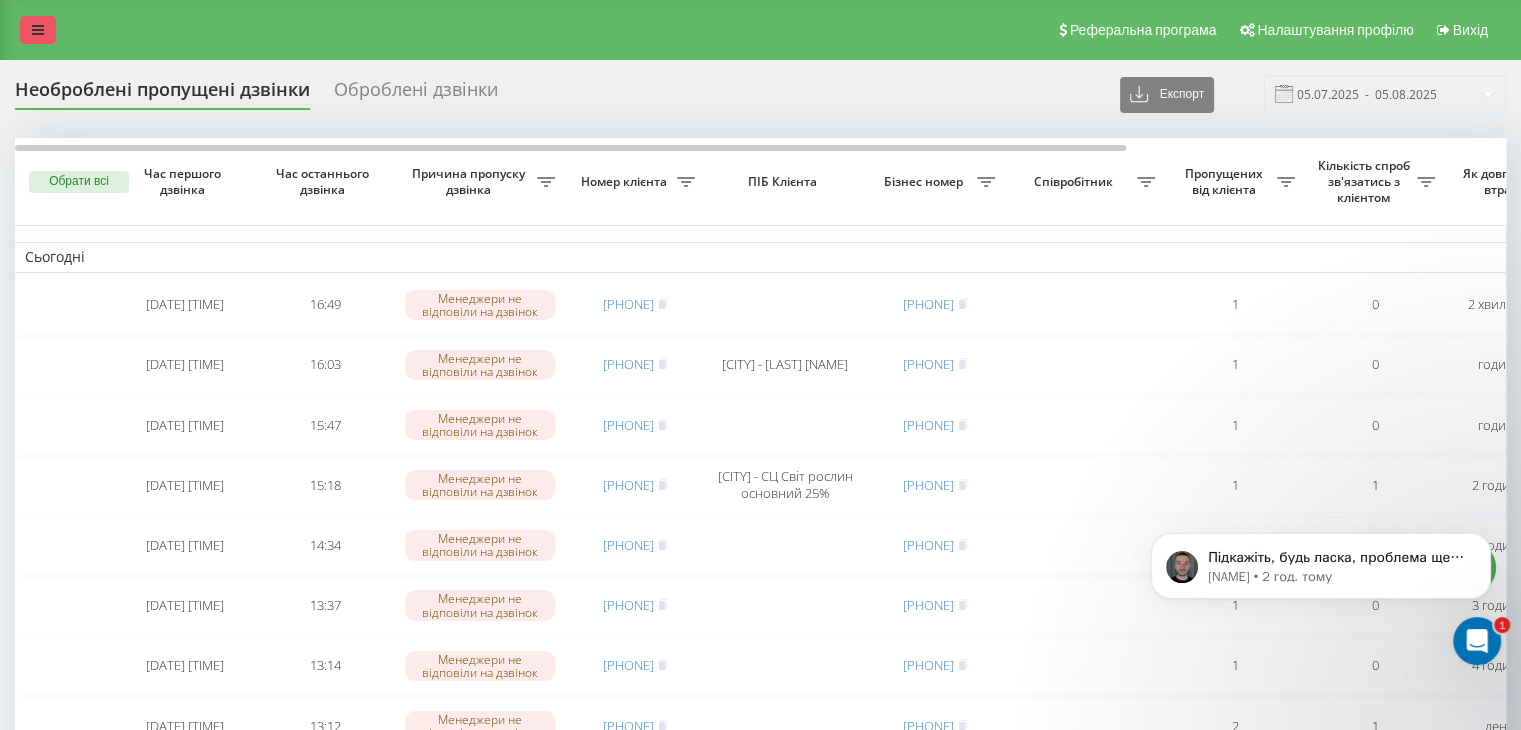 click at bounding box center (38, 30) 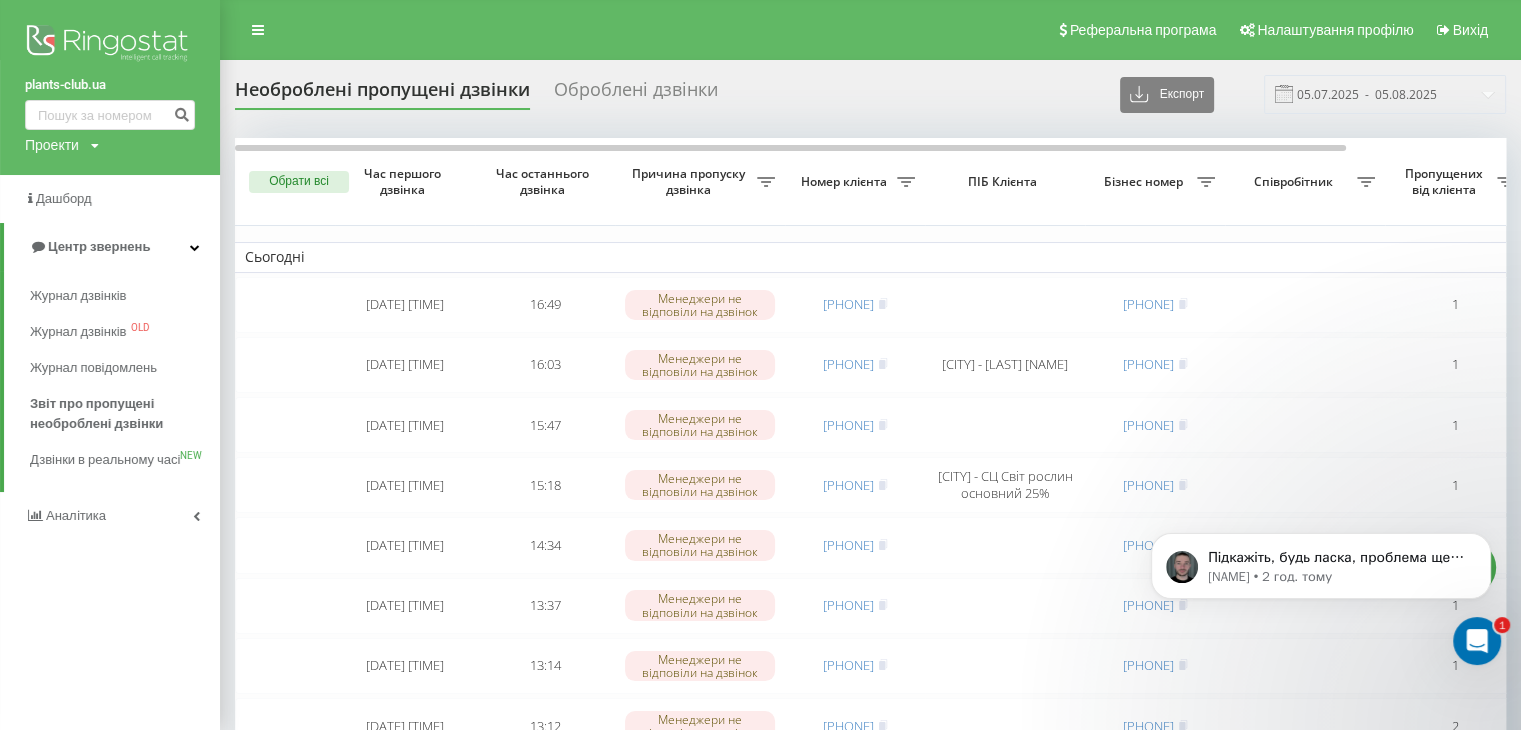 click 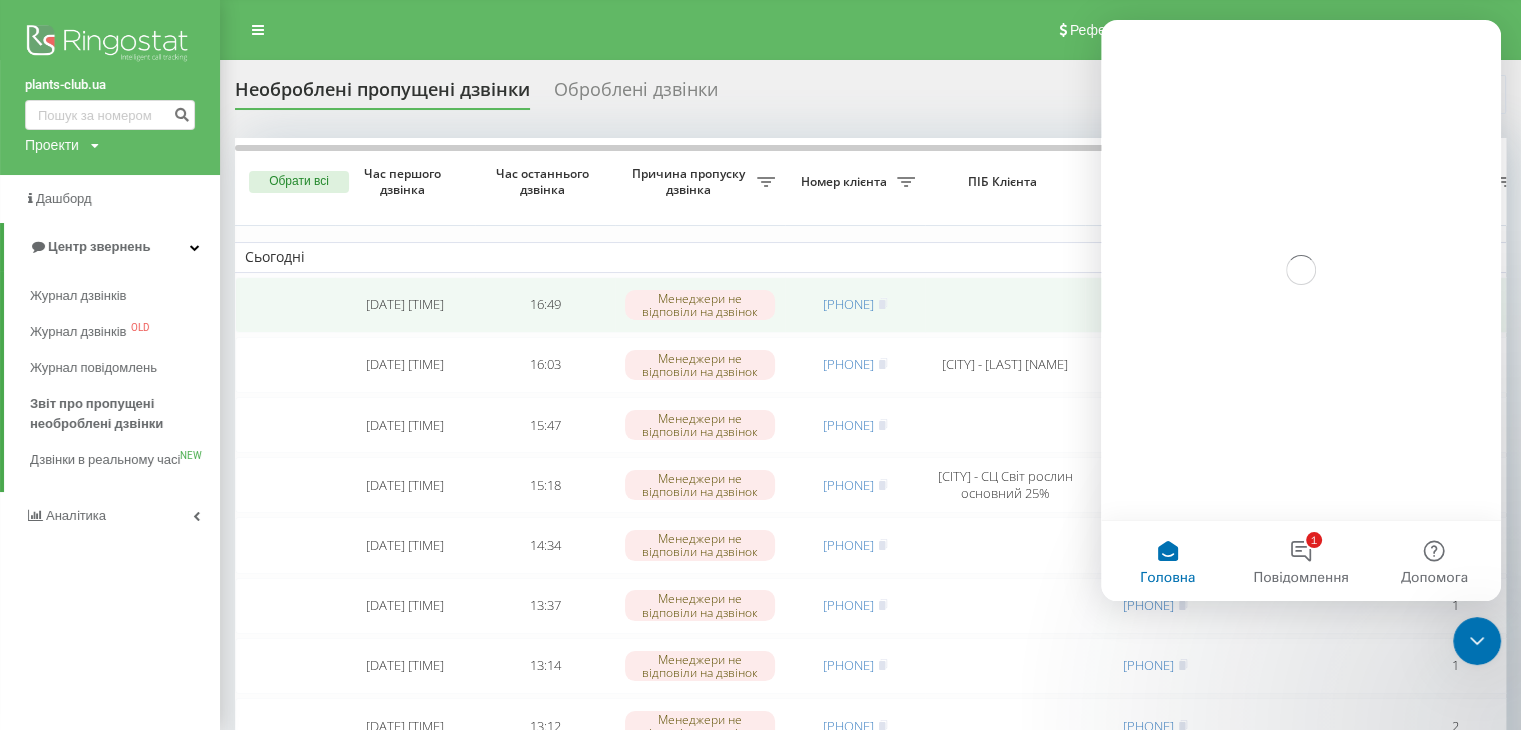 scroll, scrollTop: 0, scrollLeft: 0, axis: both 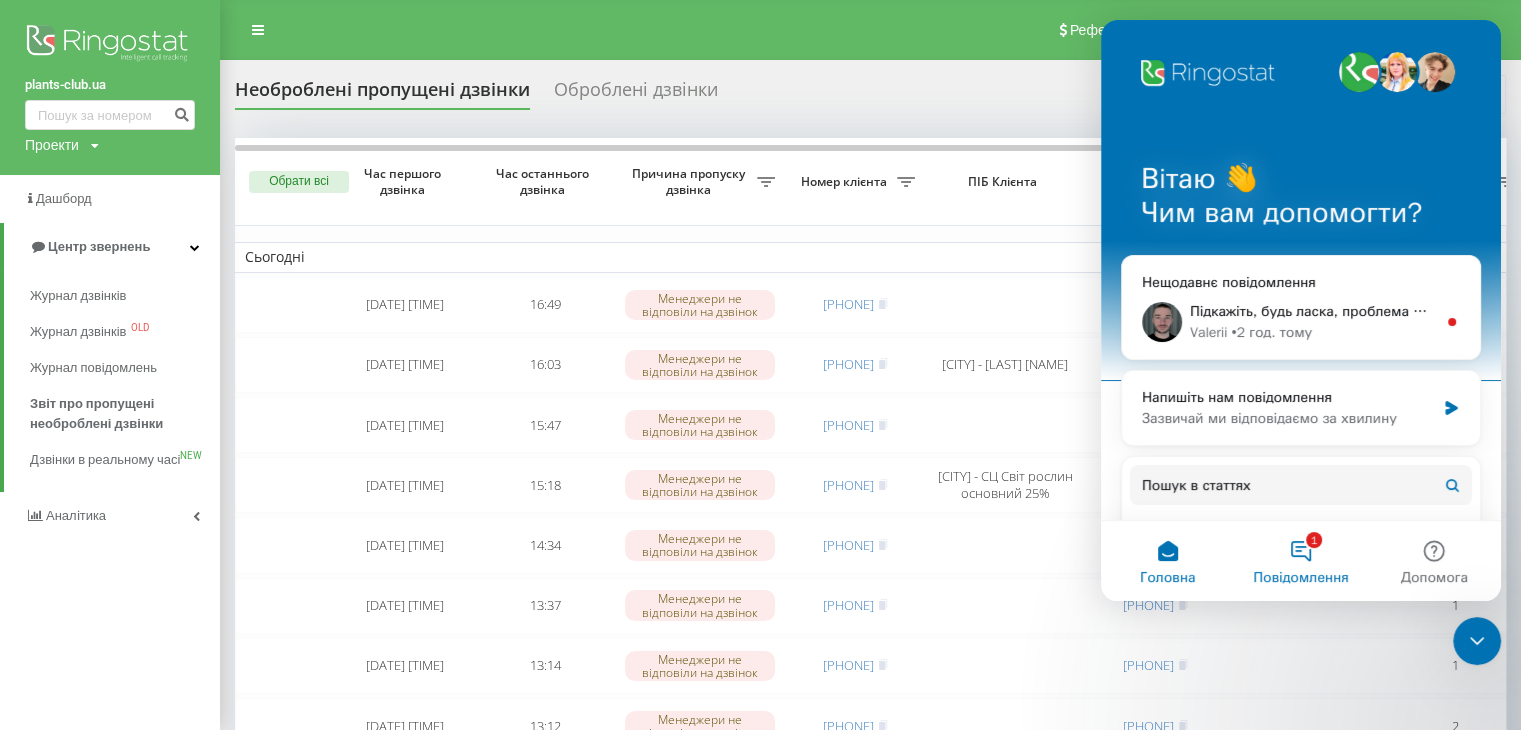 click on "1 Повідомлення" at bounding box center [1300, 561] 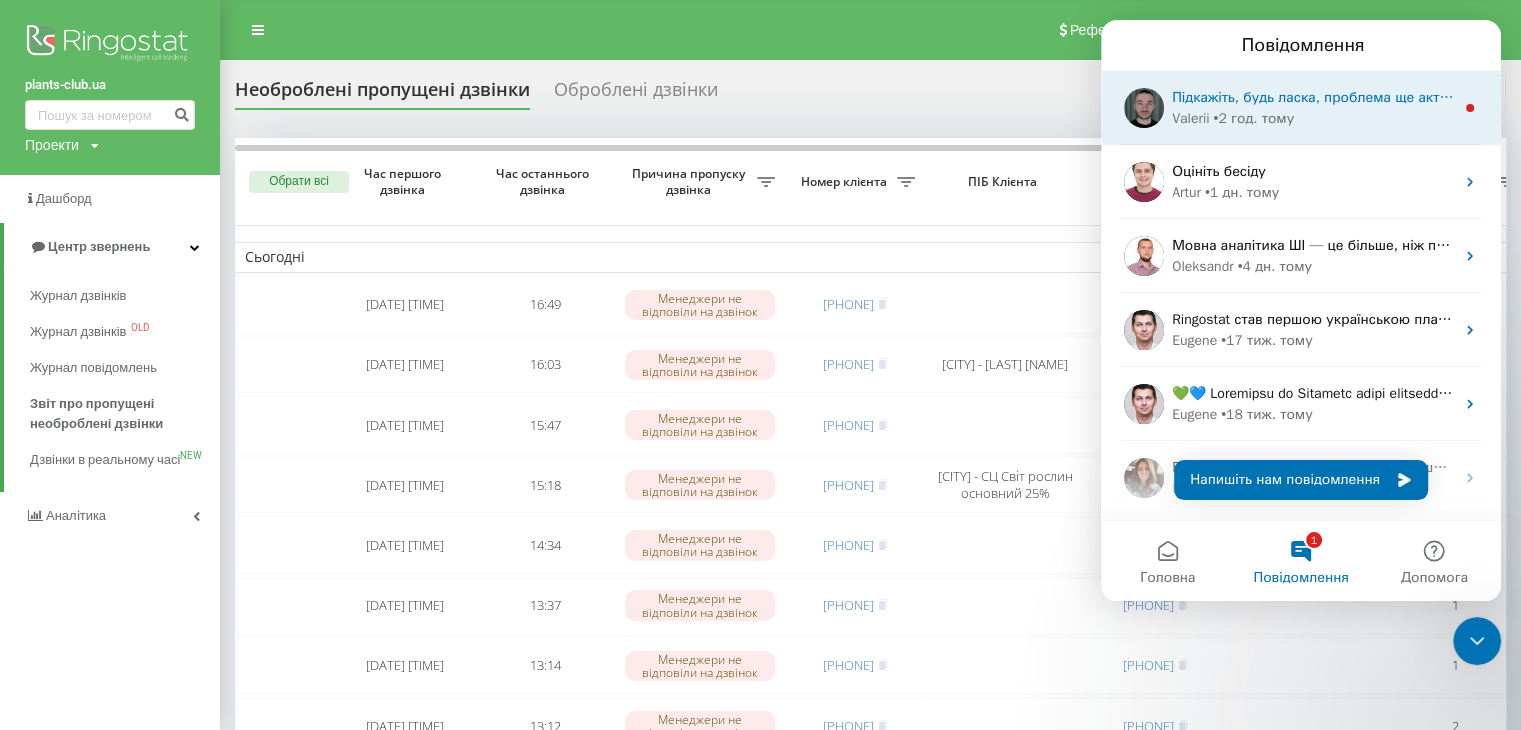 click on "Valerii •  2 год. тому" at bounding box center (1313, 118) 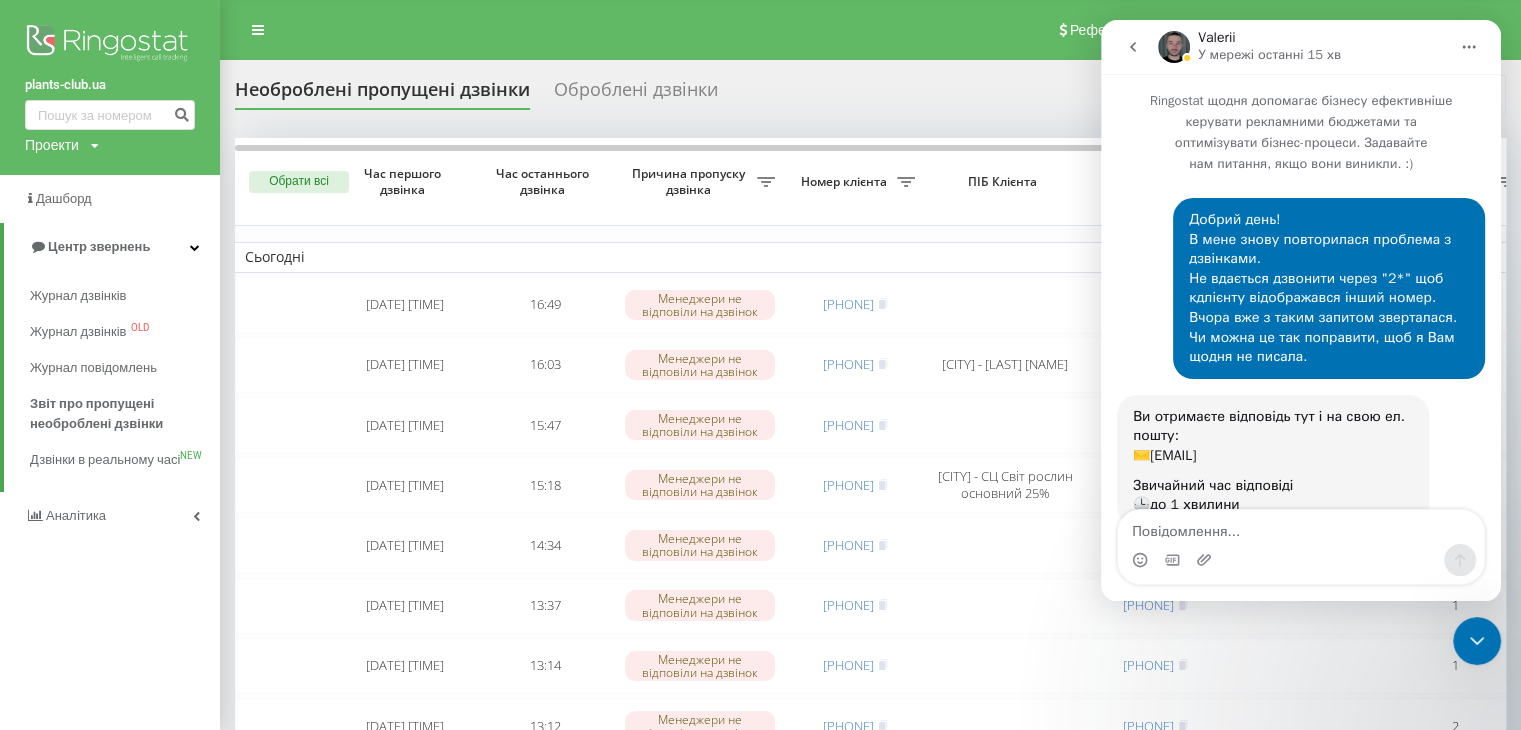 scroll, scrollTop: 3, scrollLeft: 0, axis: vertical 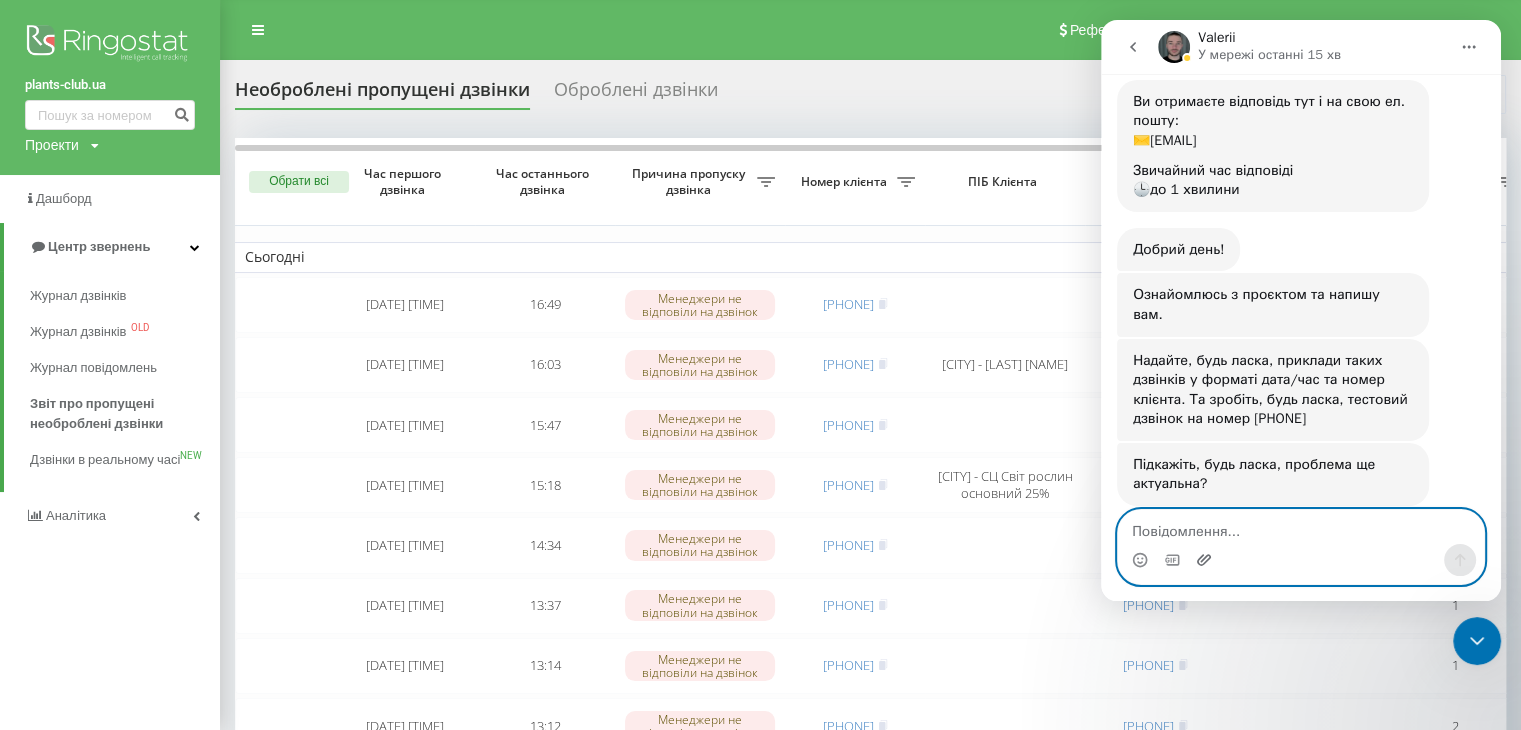click 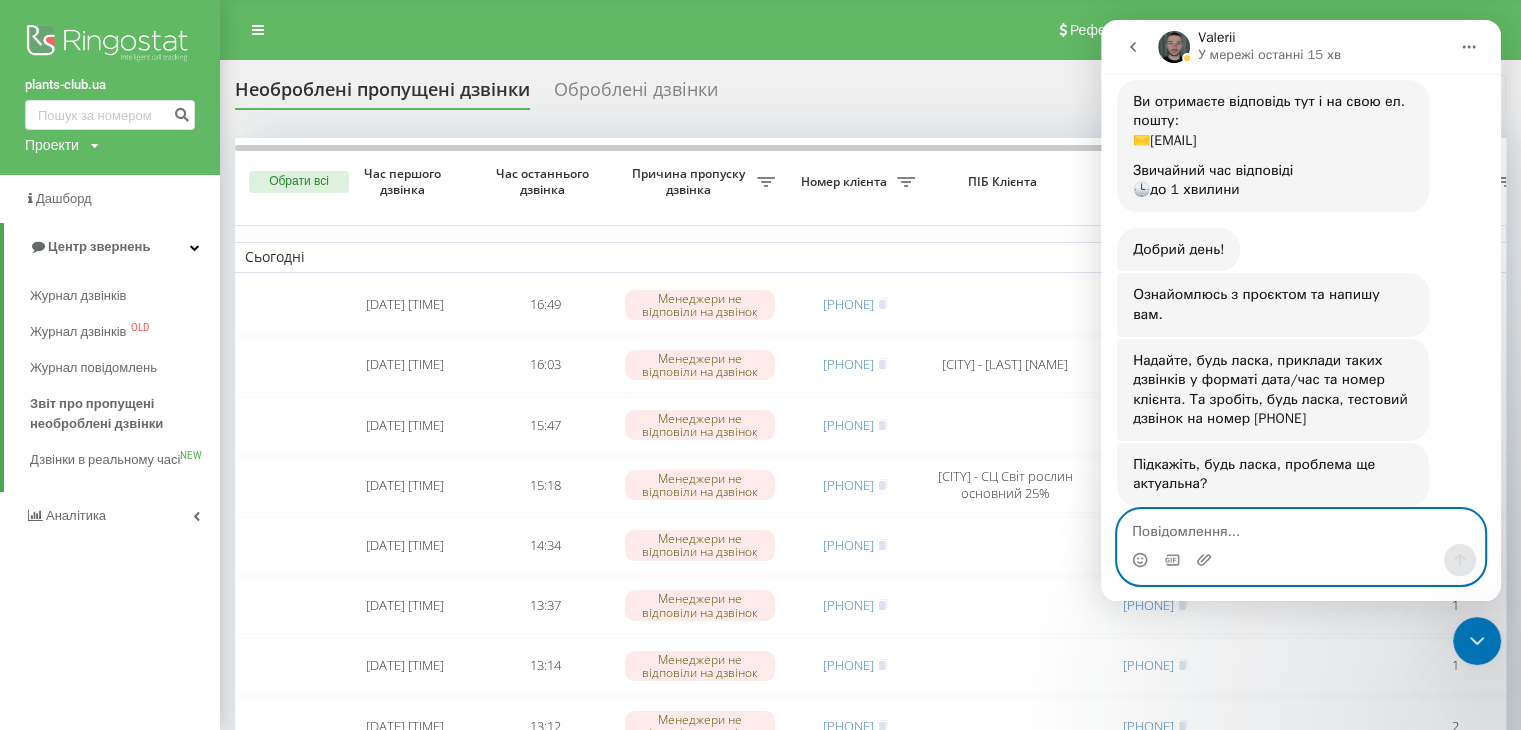 click at bounding box center [1301, 527] 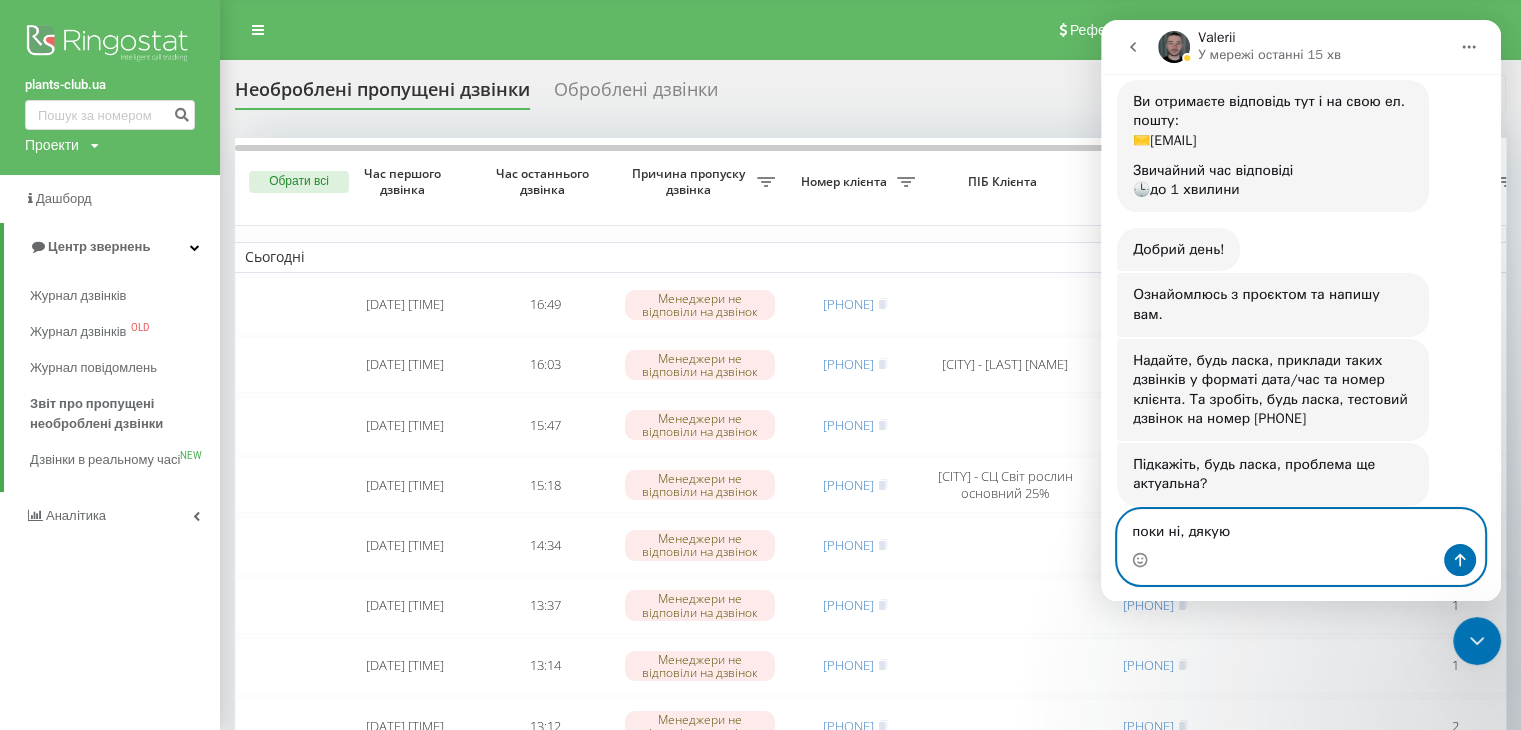 type on "поки ні, дякую" 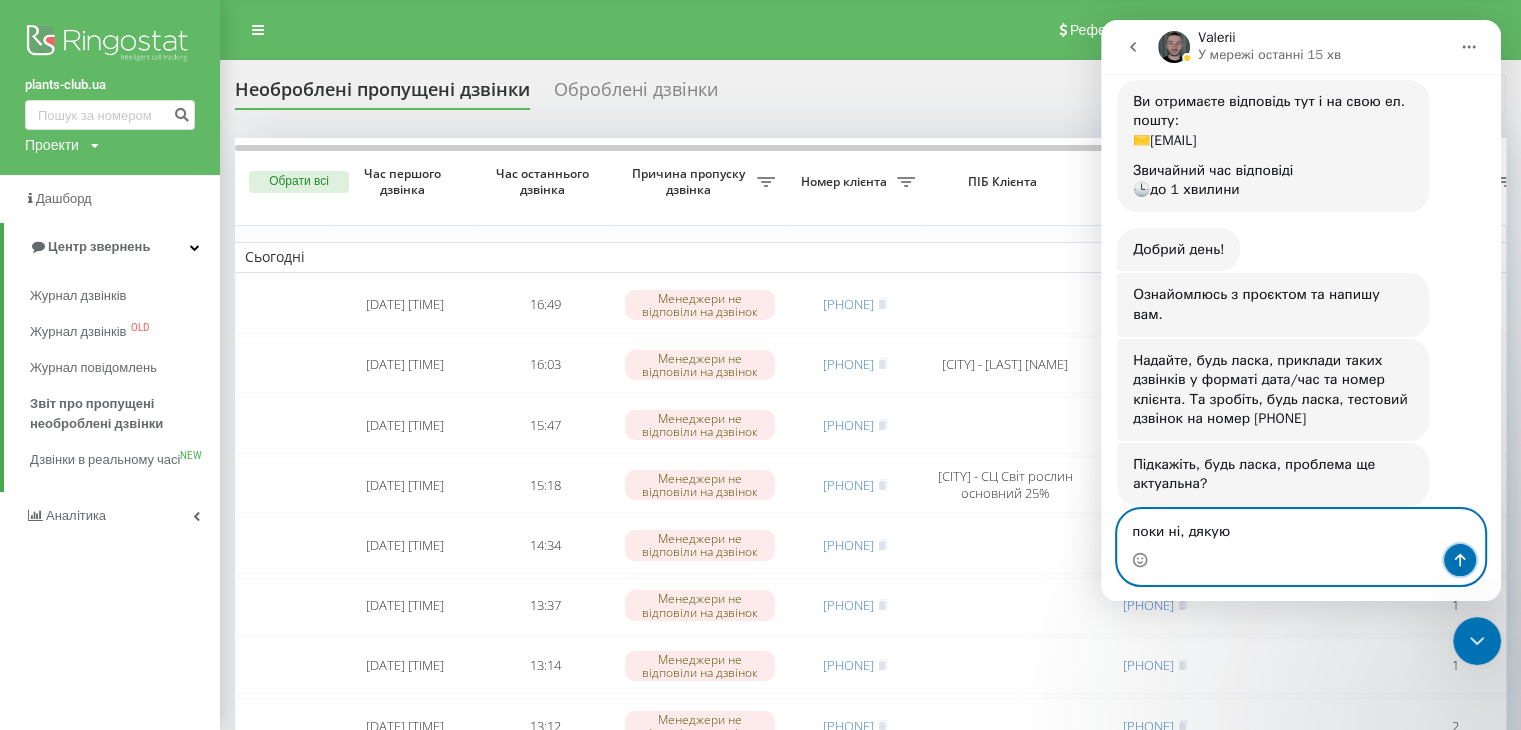 click 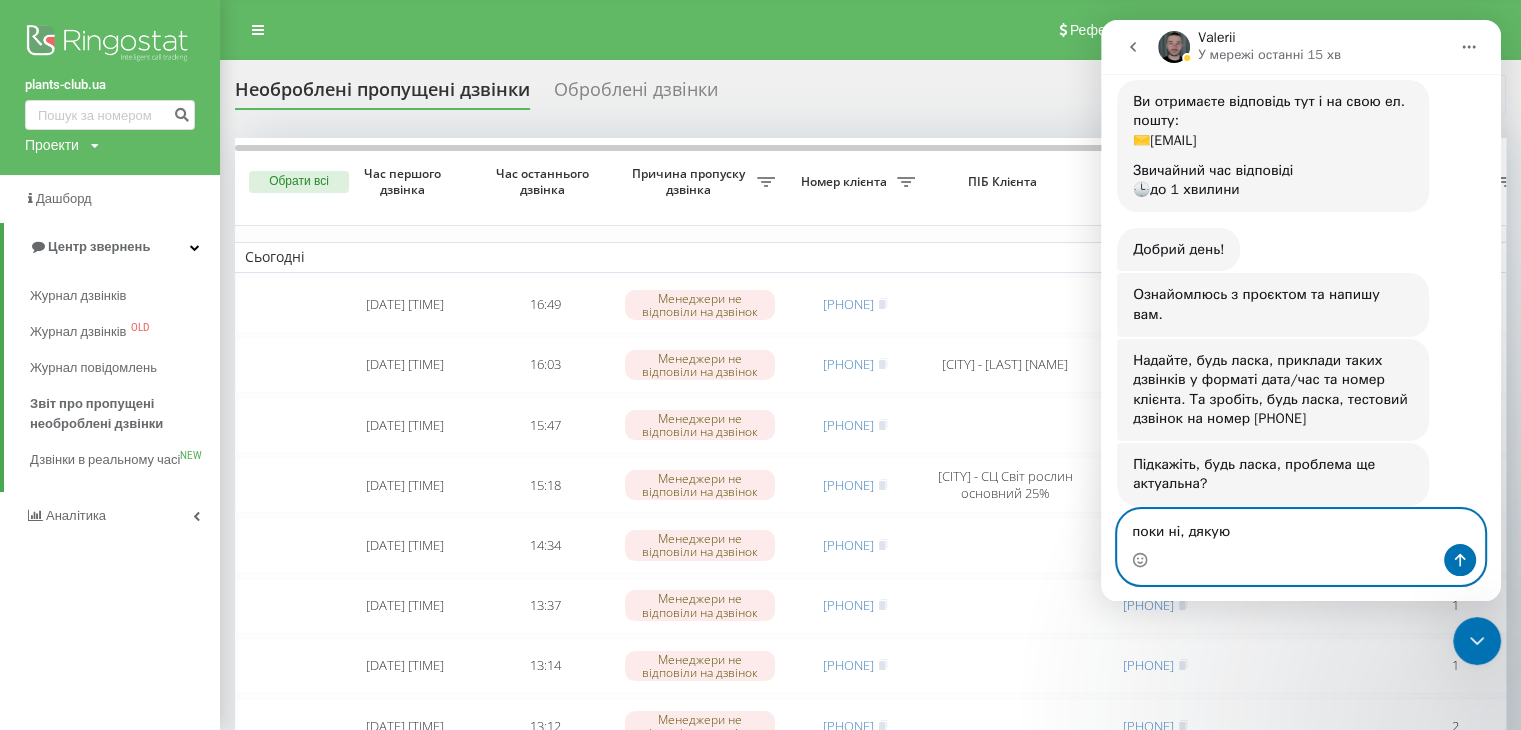 type 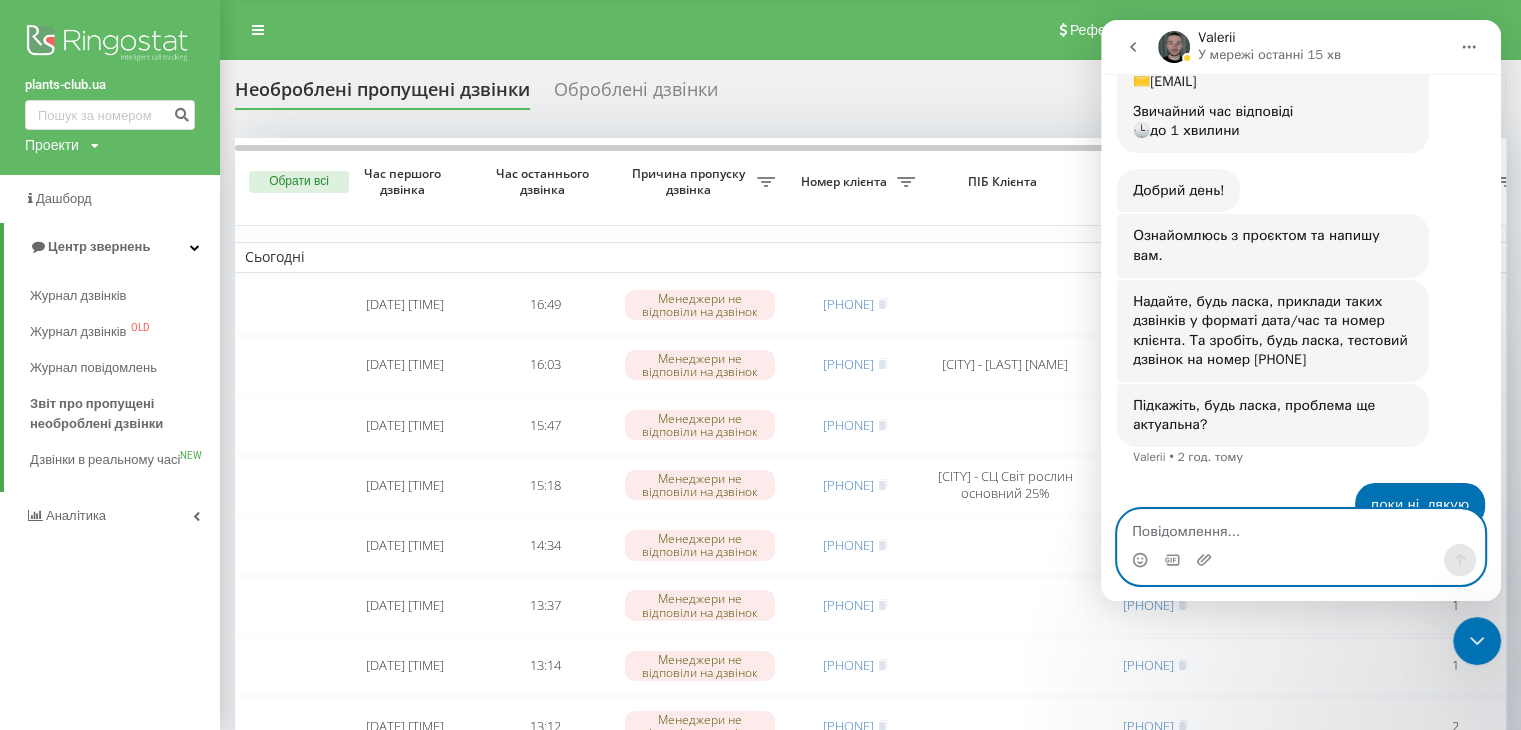 scroll, scrollTop: 372, scrollLeft: 0, axis: vertical 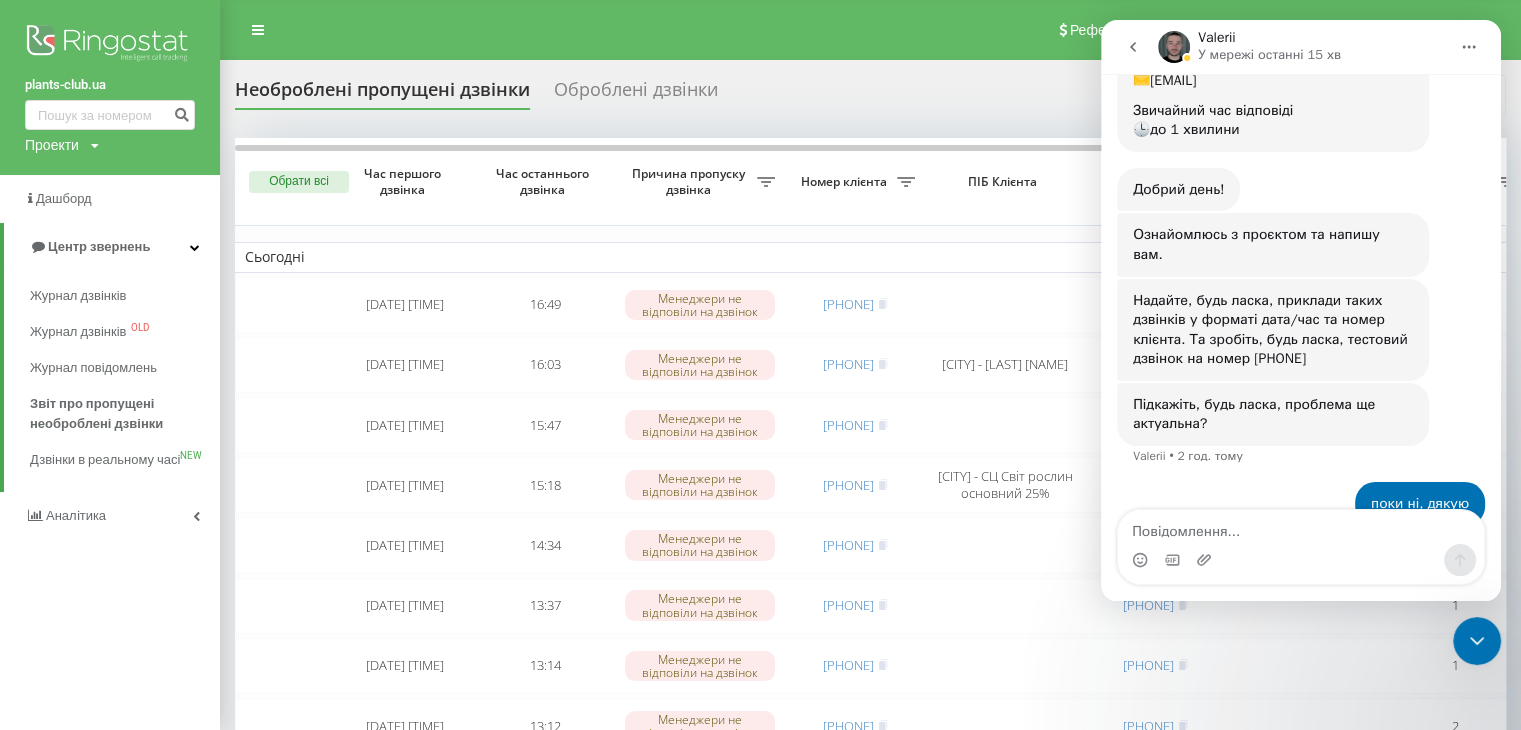 click 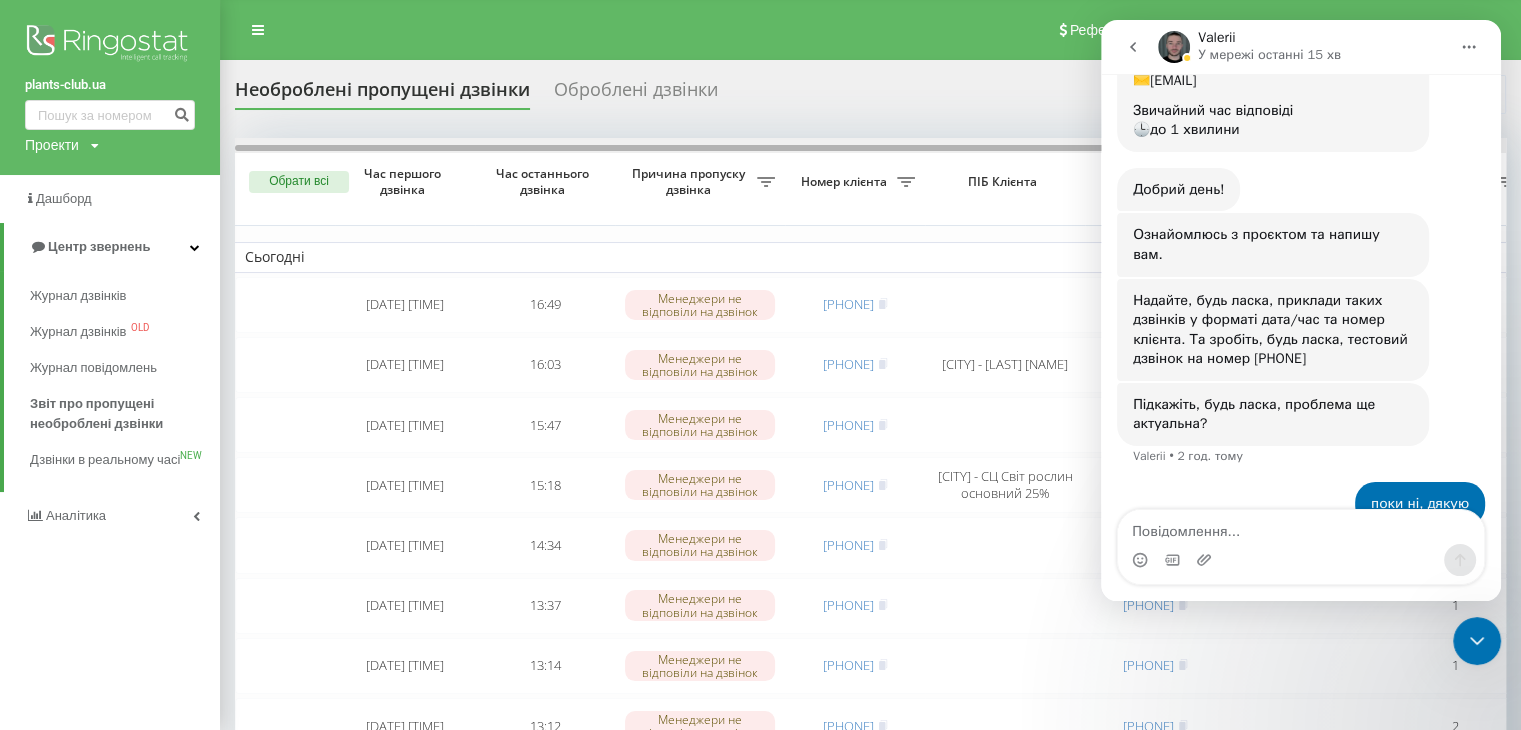 scroll, scrollTop: 0, scrollLeft: 0, axis: both 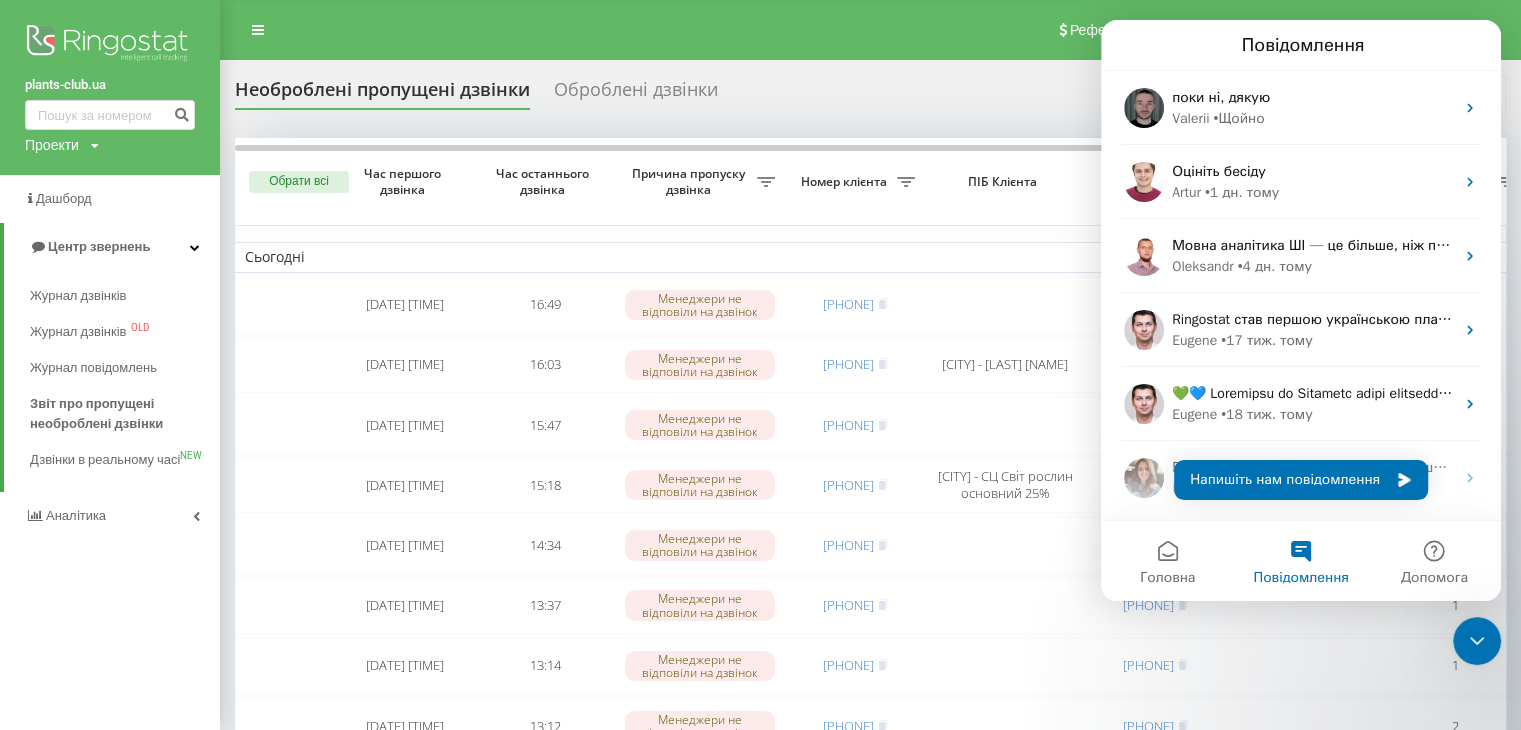 click on "Необроблені пропущені дзвінки Оброблені дзвінки Експорт .csv .xlsx 05.07.2025  -  05.08.2025 Обрати всі Час першого дзвінка Час останнього дзвінка Причина пропуску дзвінка Номер клієнта ПІБ Клієнта Бізнес номер Співробітник Пропущених від клієнта Кількість спроб зв'язатись з клієнтом Як довго дзвінок втрачено Назва схеми переадресації Коментар до дзвінка Сьогодні 2025-08-05 16:49:12 16:49 Менеджери не відповіли на дзвінок 380984491192 380934377070 1 0 2 хвилини тому Номер 380934377070 Іра Обробити Не вдалося зв'язатися Зв'язався з клієнтом за допомогою іншого каналу Інший варіант 2025-08-05 16:03:32 16:03" at bounding box center [760, 1231] 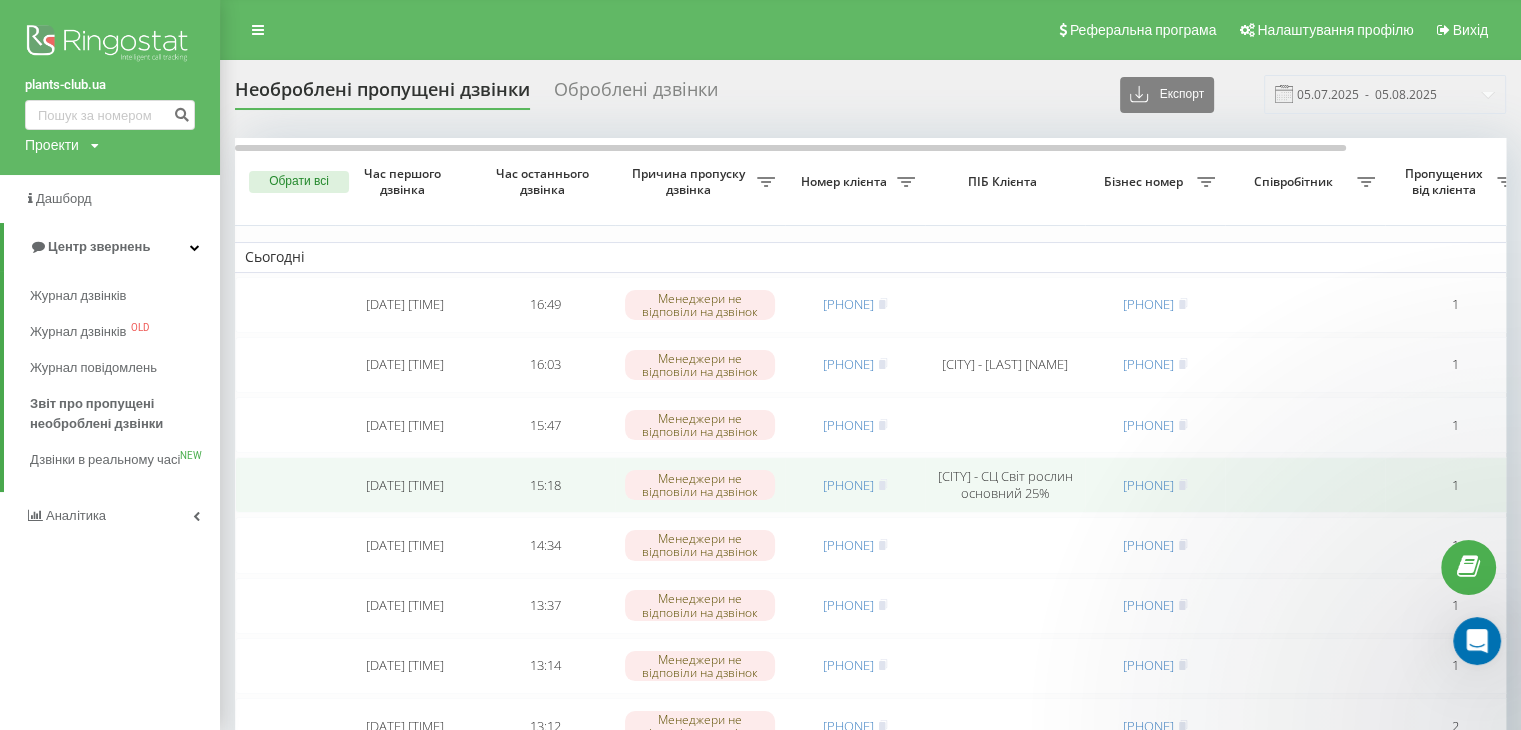 scroll, scrollTop: 0, scrollLeft: 0, axis: both 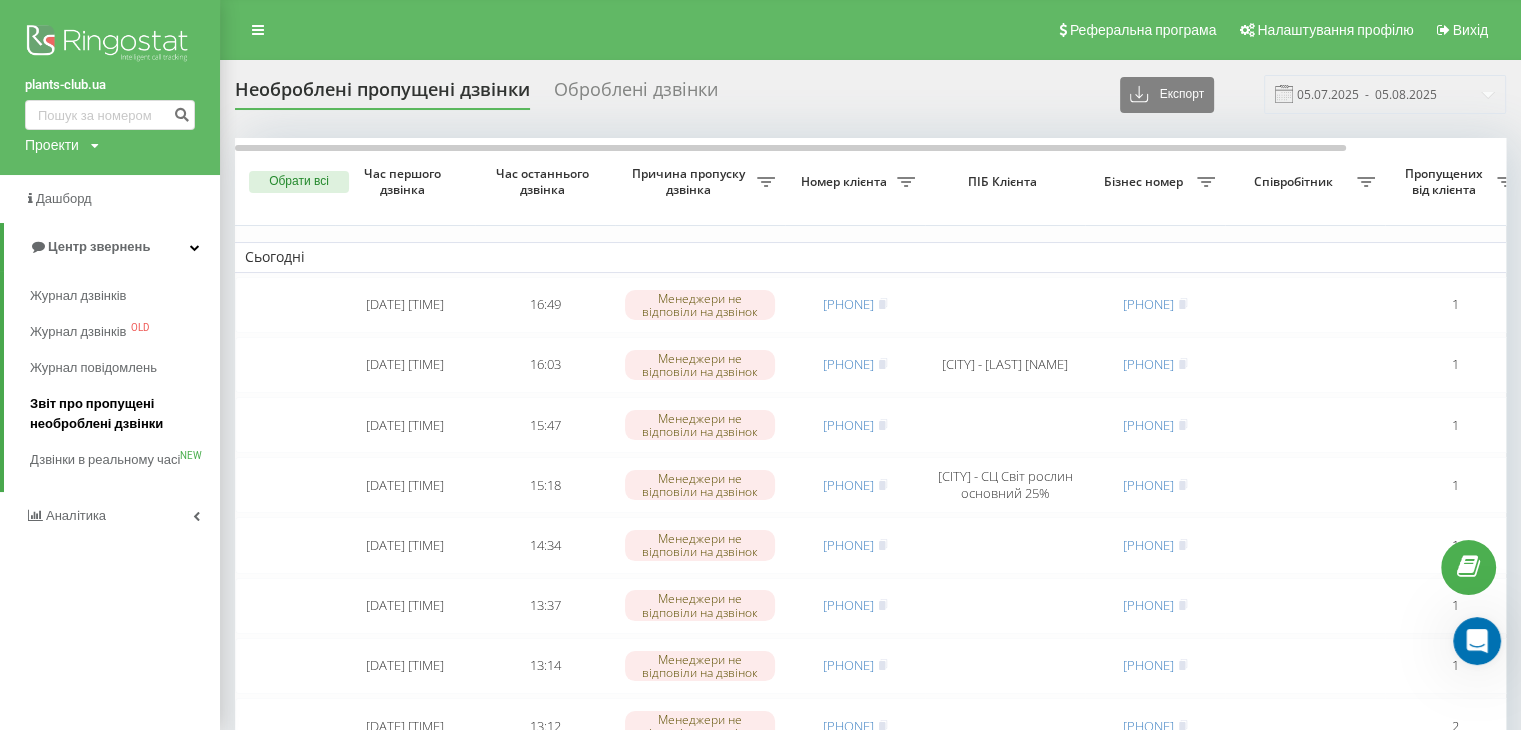 click on "Звіт про пропущені необроблені дзвінки" at bounding box center (120, 414) 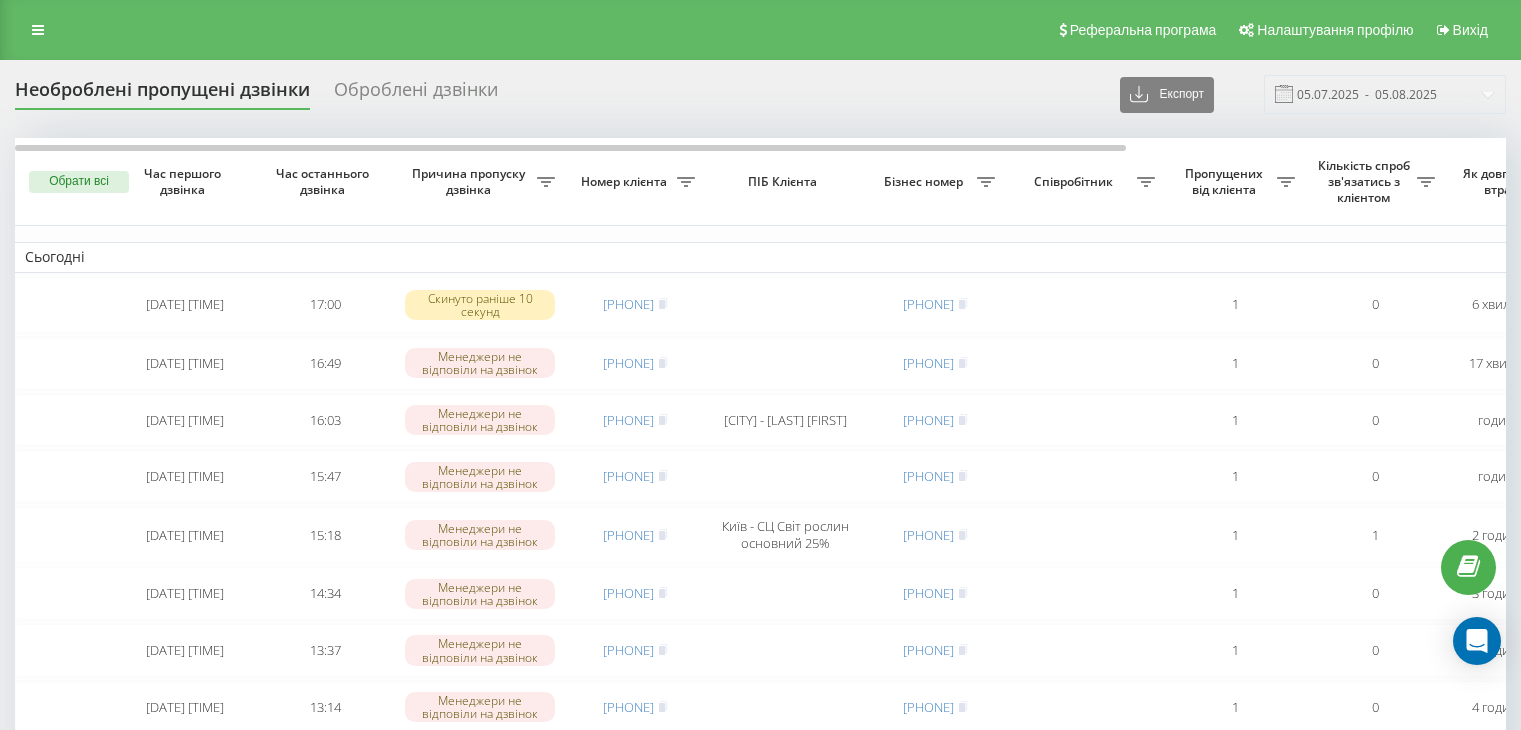 scroll, scrollTop: 0, scrollLeft: 0, axis: both 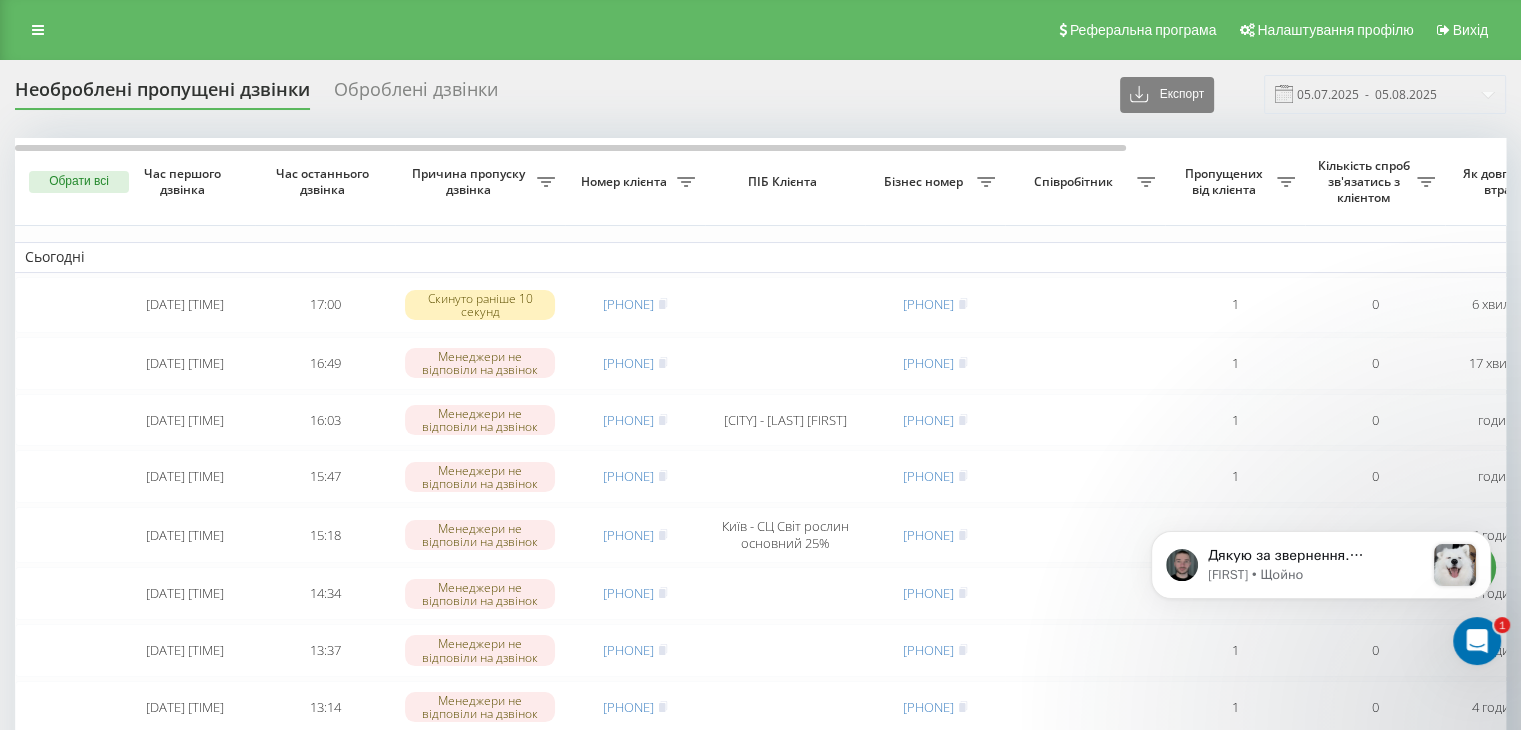 click on "Дякую за звернення. Обов'язково звертайтеся, якщо потрібна буде допомога або ще виникнуть питання! [FIRST] • Щойно" at bounding box center (1321, 583) 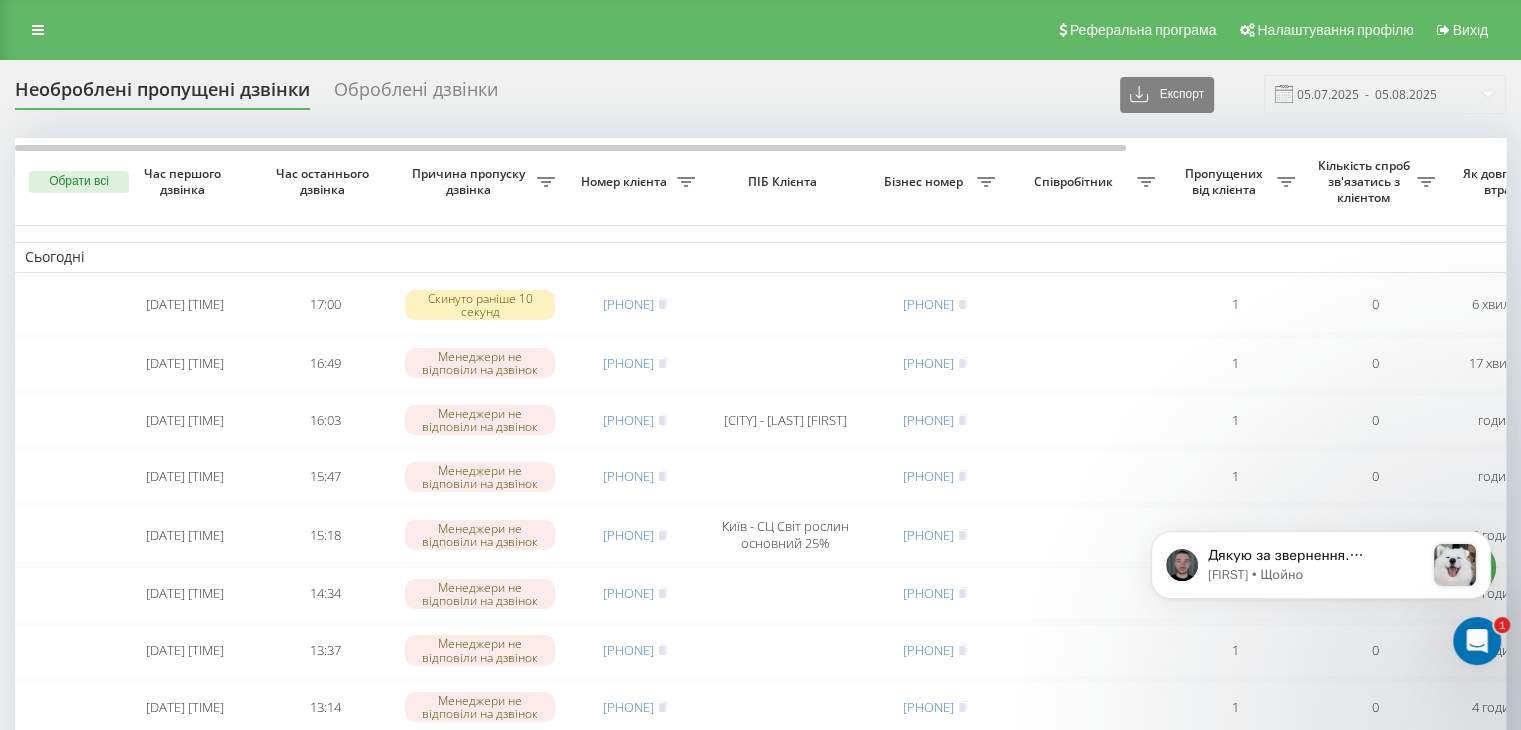 click 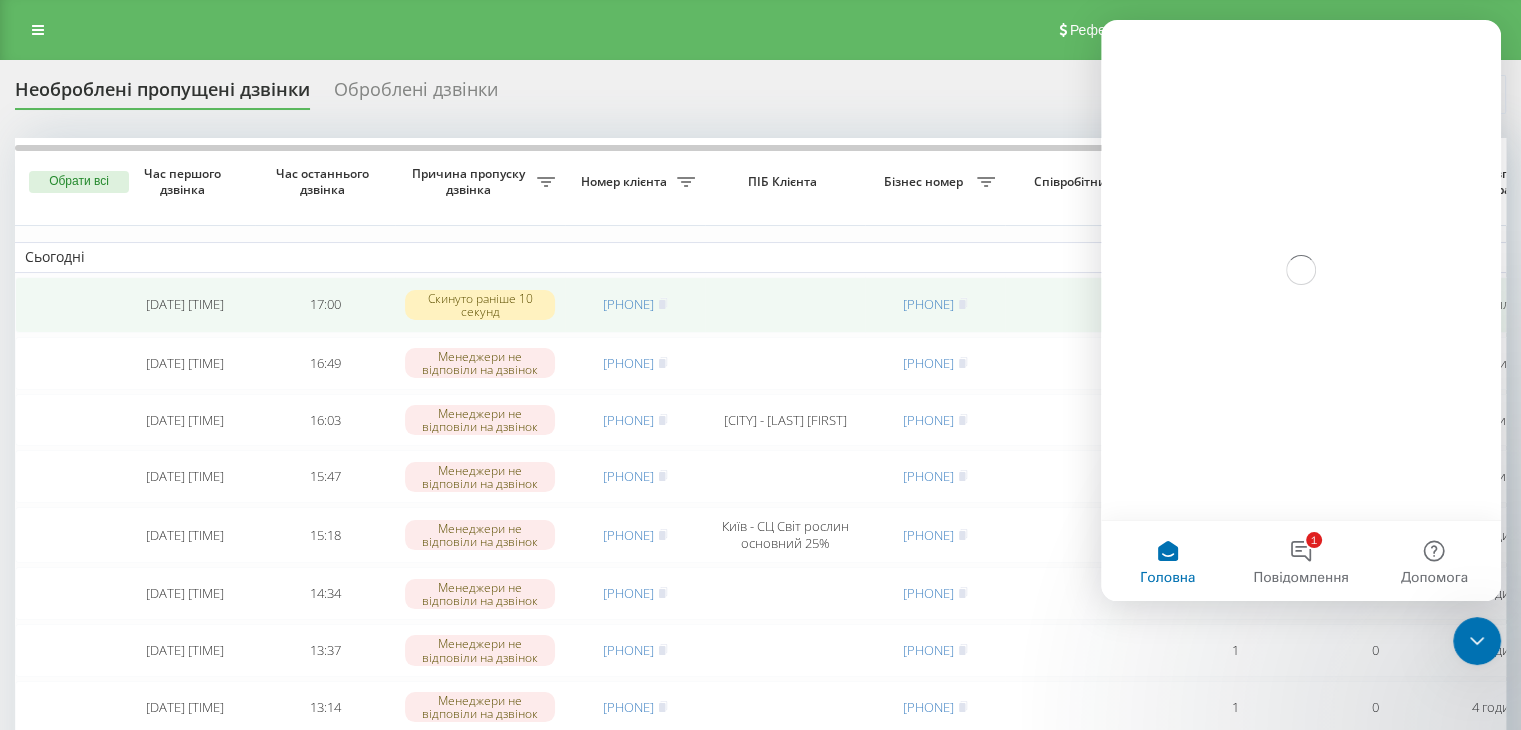 scroll, scrollTop: 0, scrollLeft: 0, axis: both 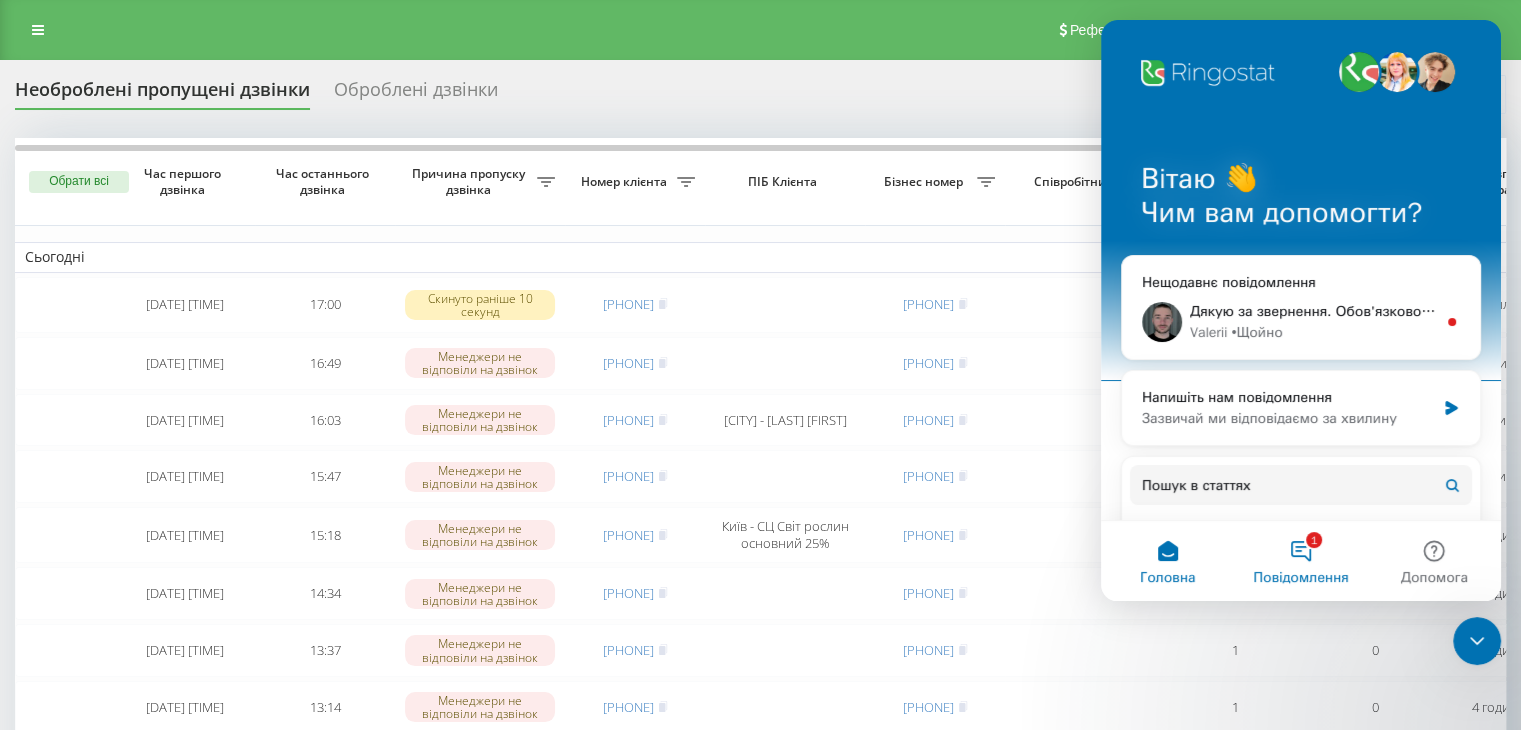 click on "1 Повідомлення" at bounding box center [1300, 561] 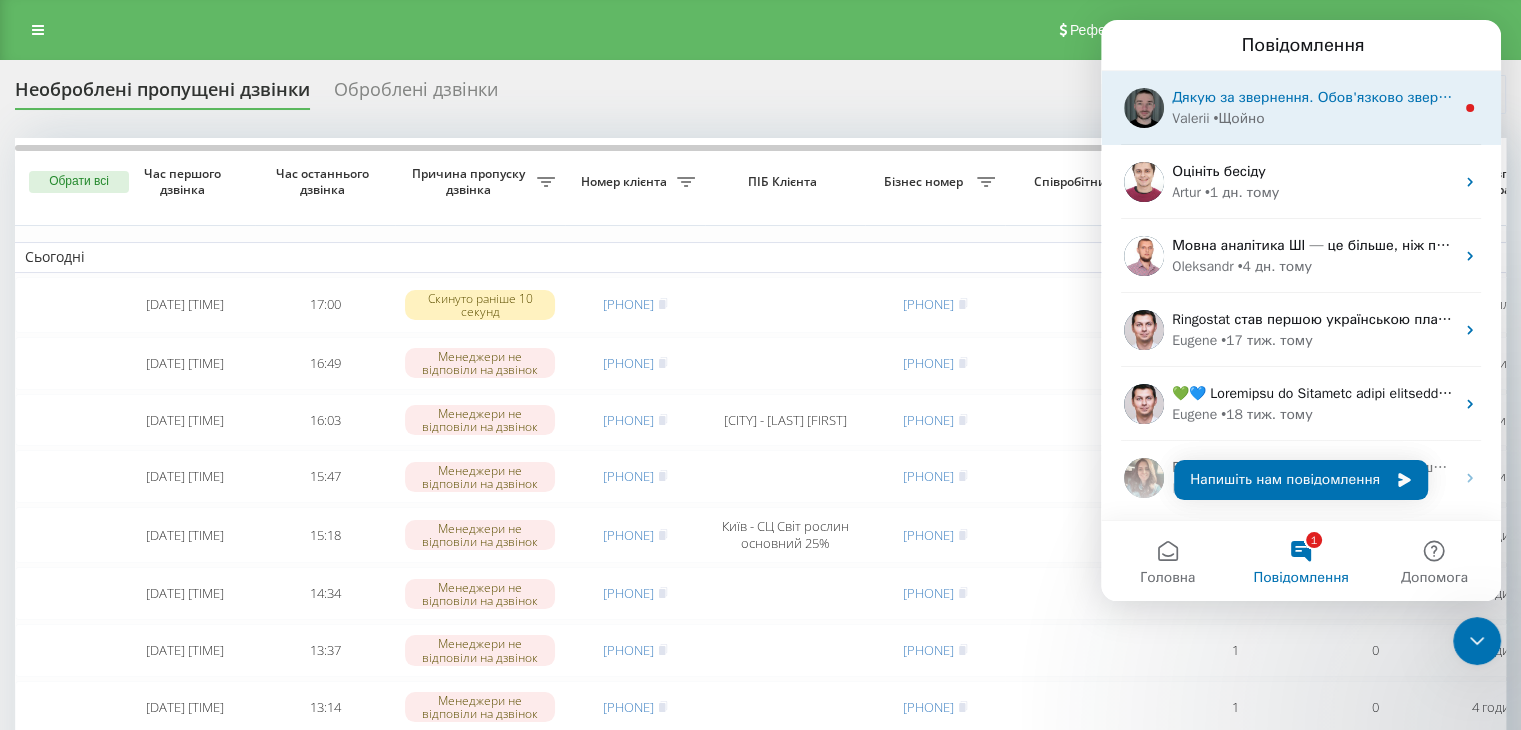 click on "Дякую за звернення. Обов'язково звертайтеся, якщо потрібна буде допомога або ще виникнуть питання!" at bounding box center (1529, 97) 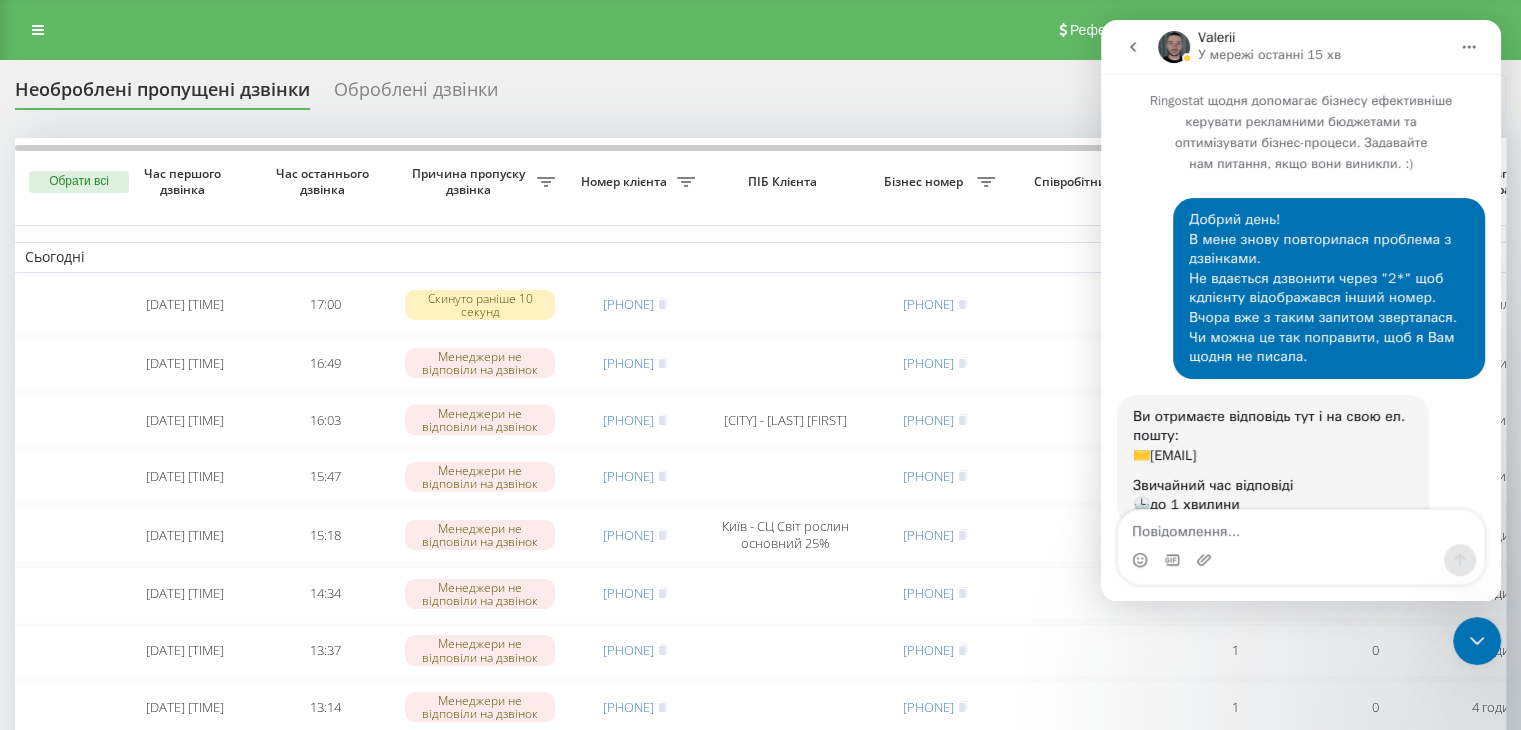 scroll, scrollTop: 2, scrollLeft: 0, axis: vertical 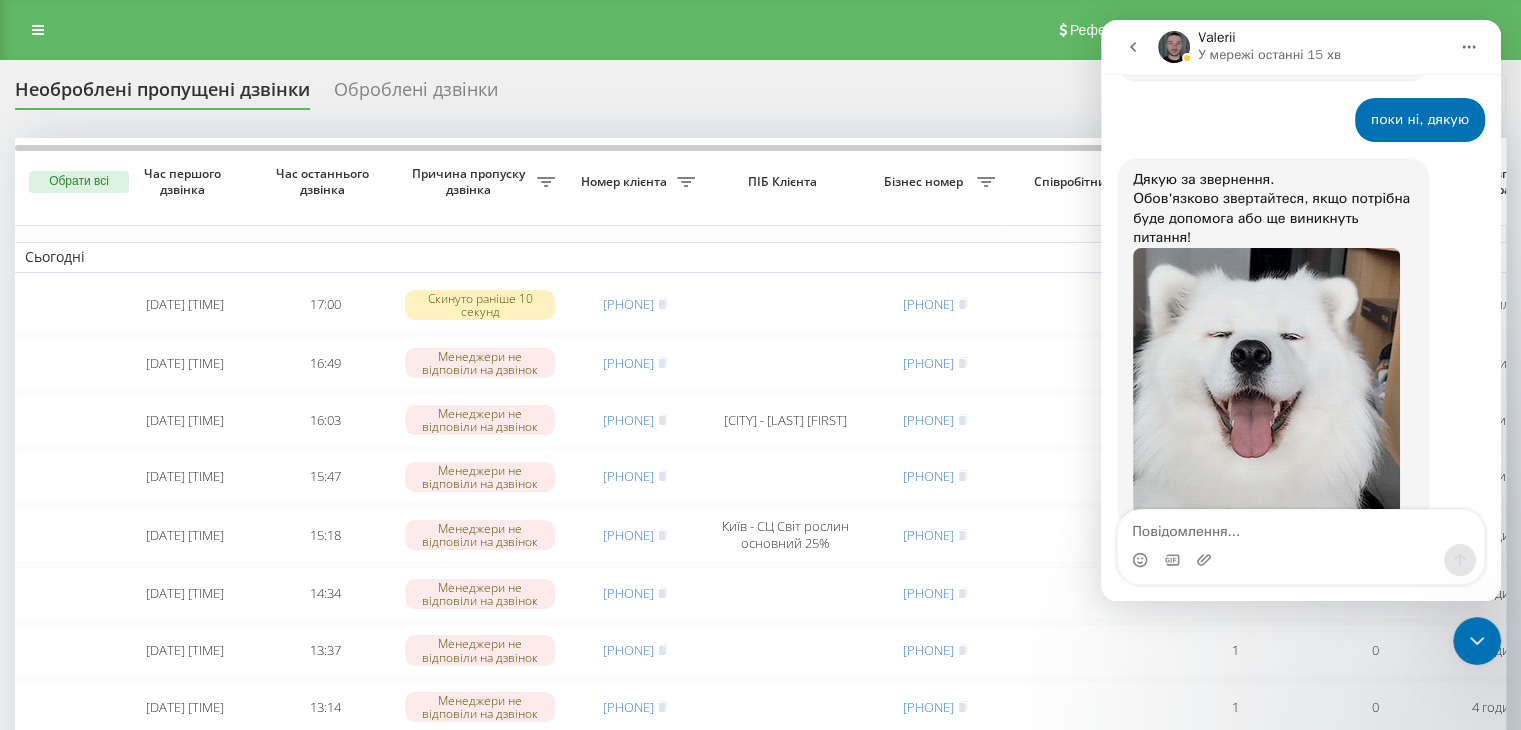 click 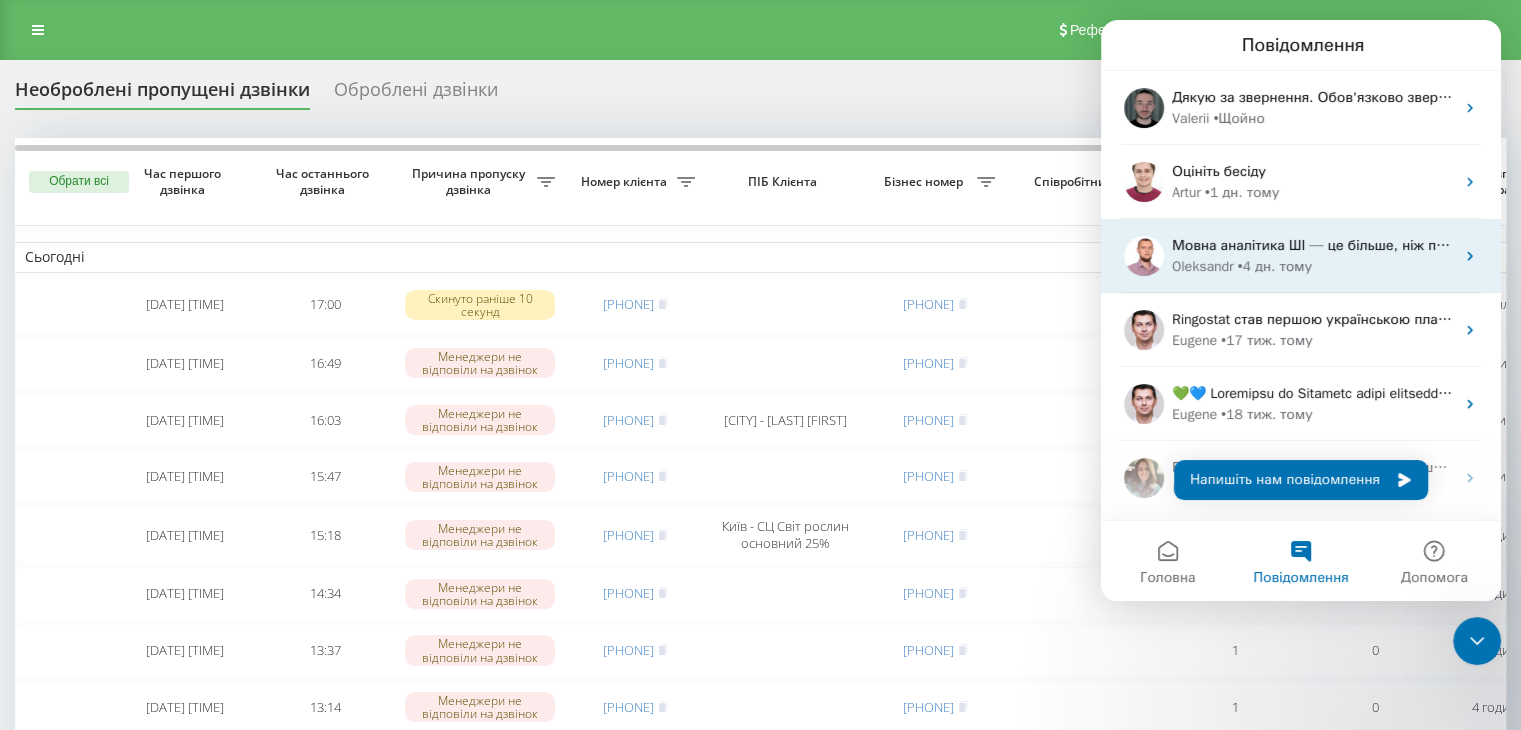 scroll, scrollTop: 0, scrollLeft: 0, axis: both 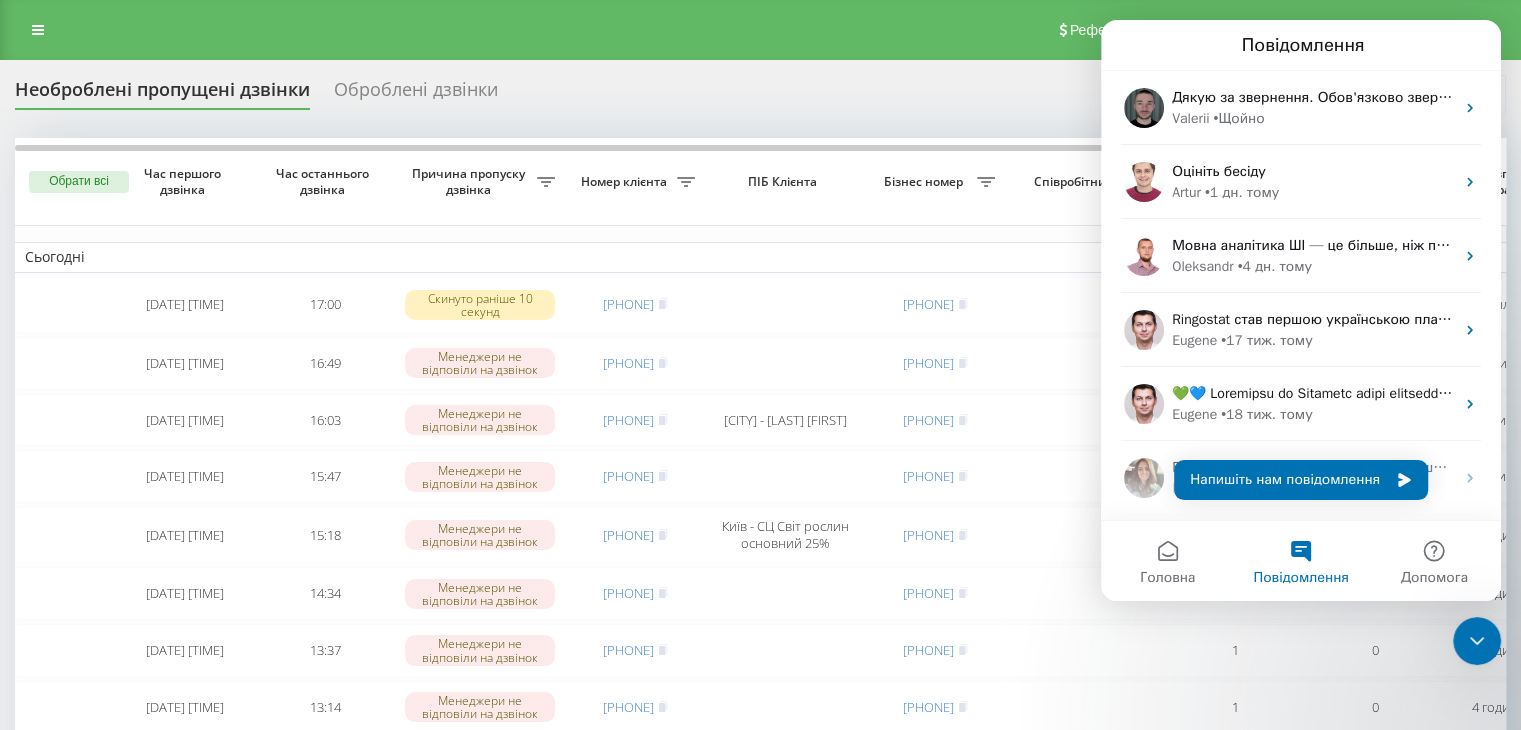 click on "3 години тому" at bounding box center (1515, 650) 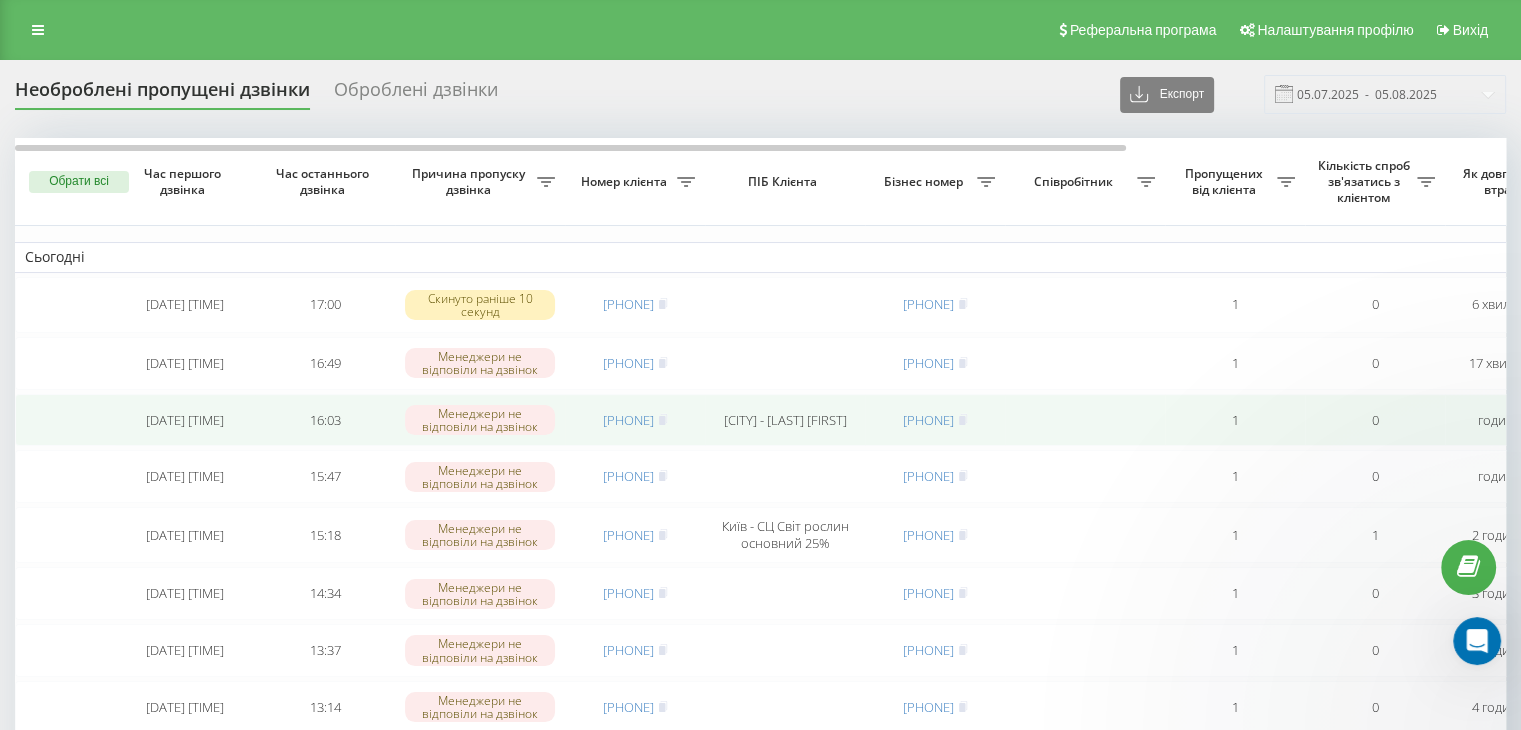 scroll, scrollTop: 0, scrollLeft: 0, axis: both 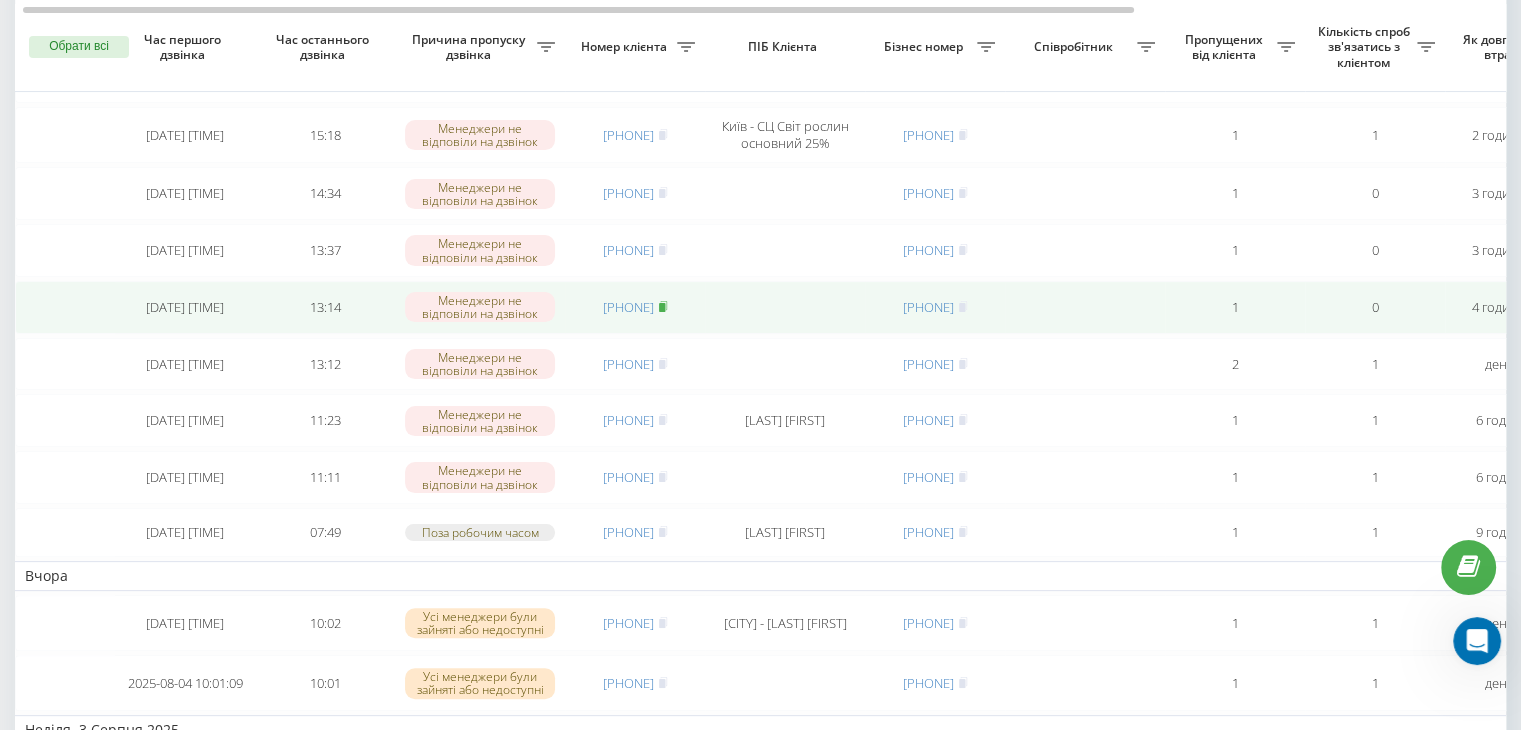 click 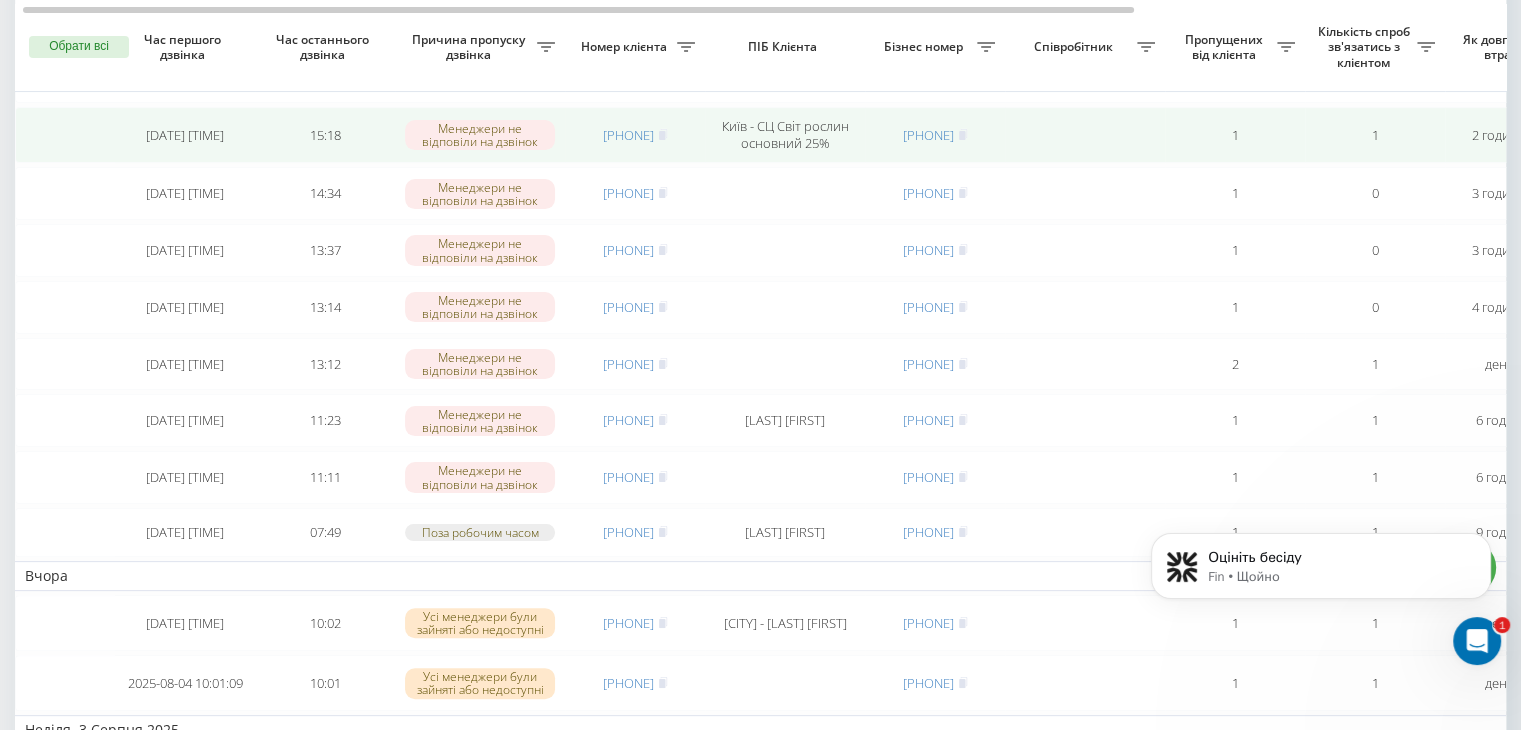 scroll, scrollTop: 0, scrollLeft: 0, axis: both 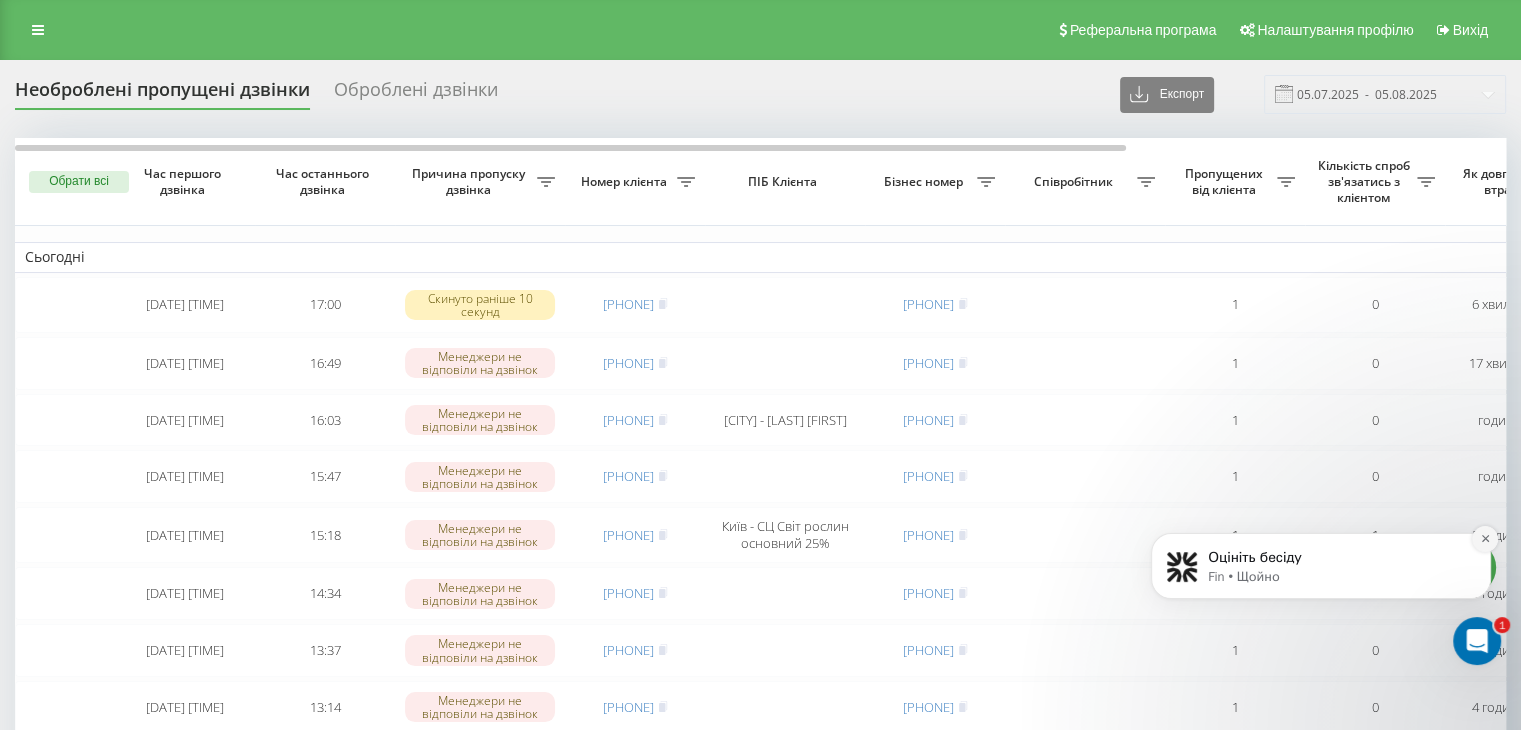 click 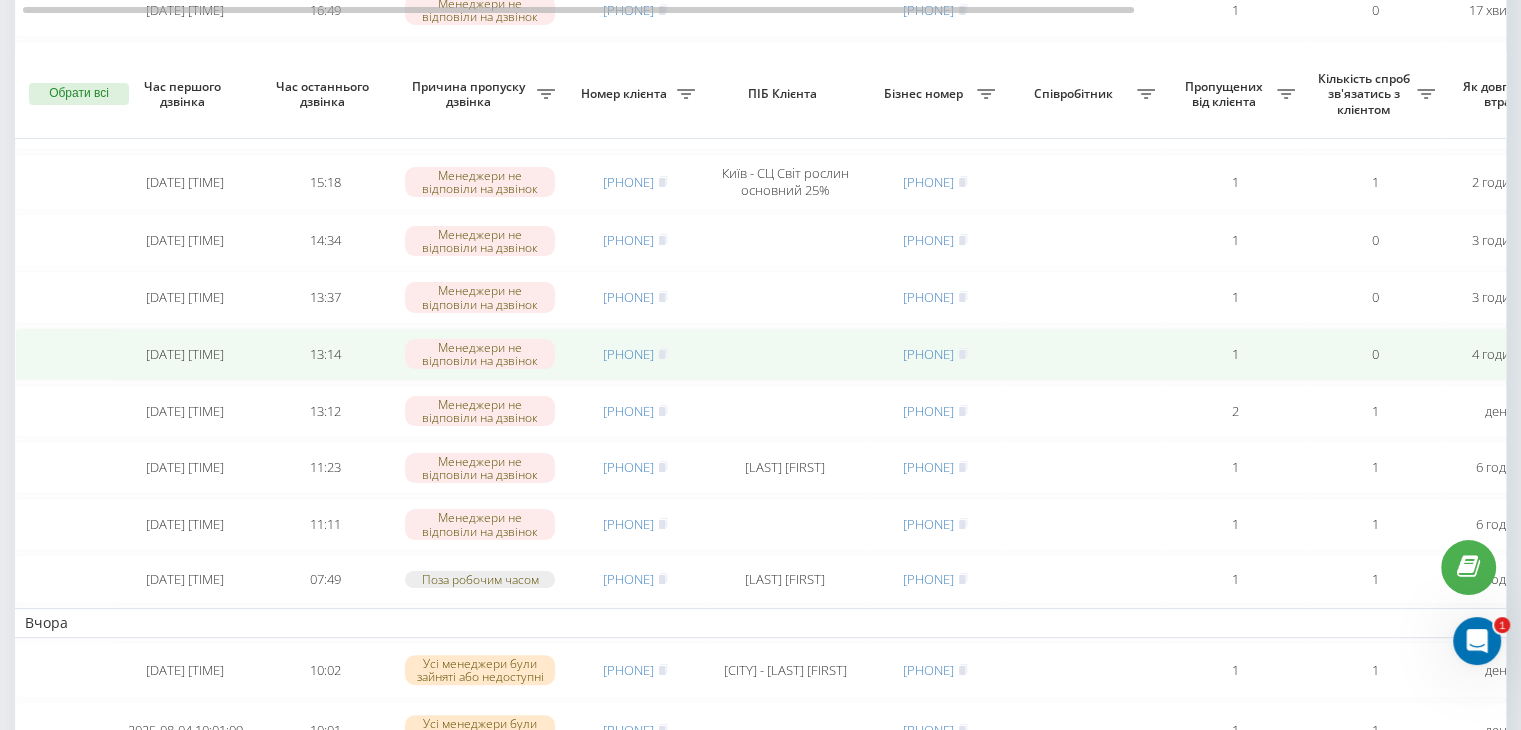 scroll, scrollTop: 100, scrollLeft: 0, axis: vertical 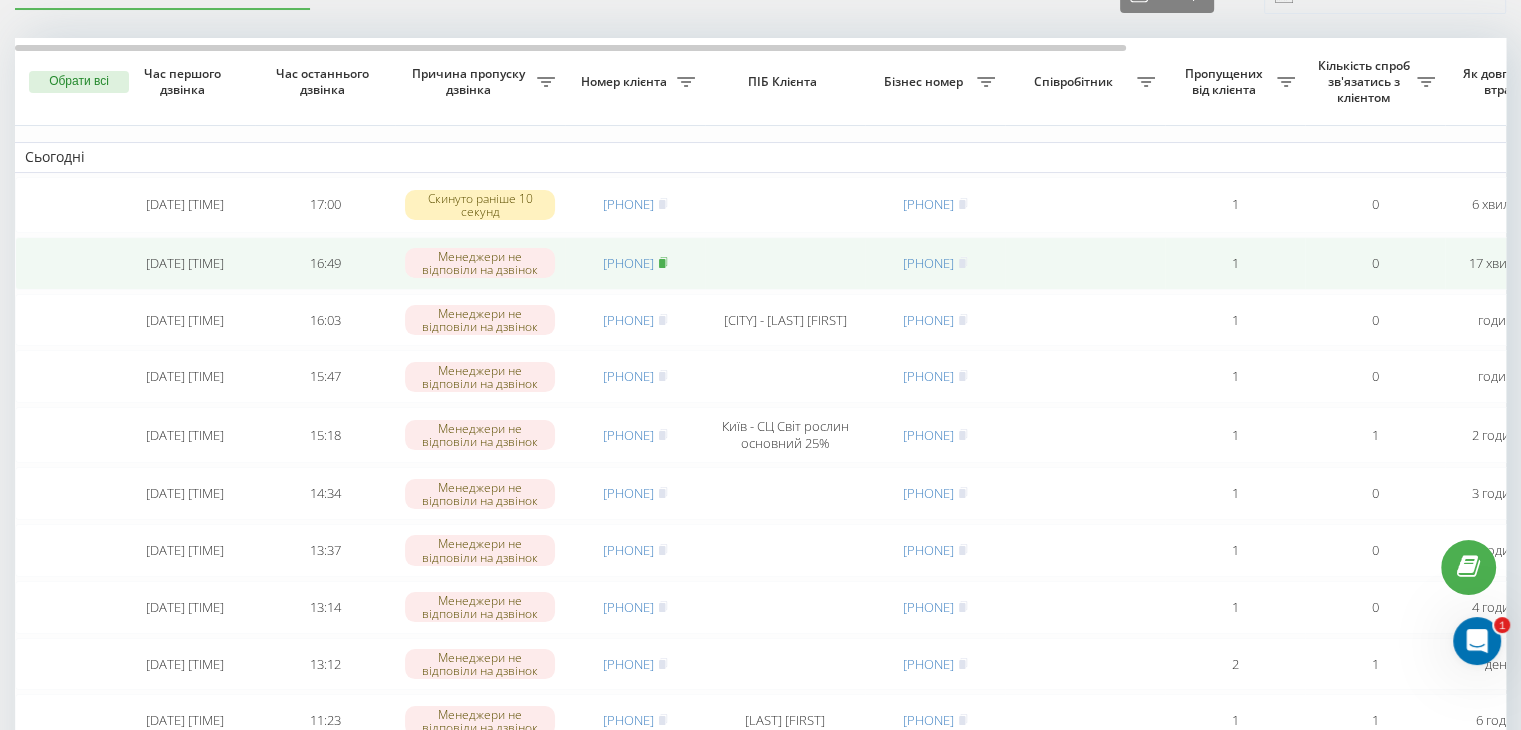 click 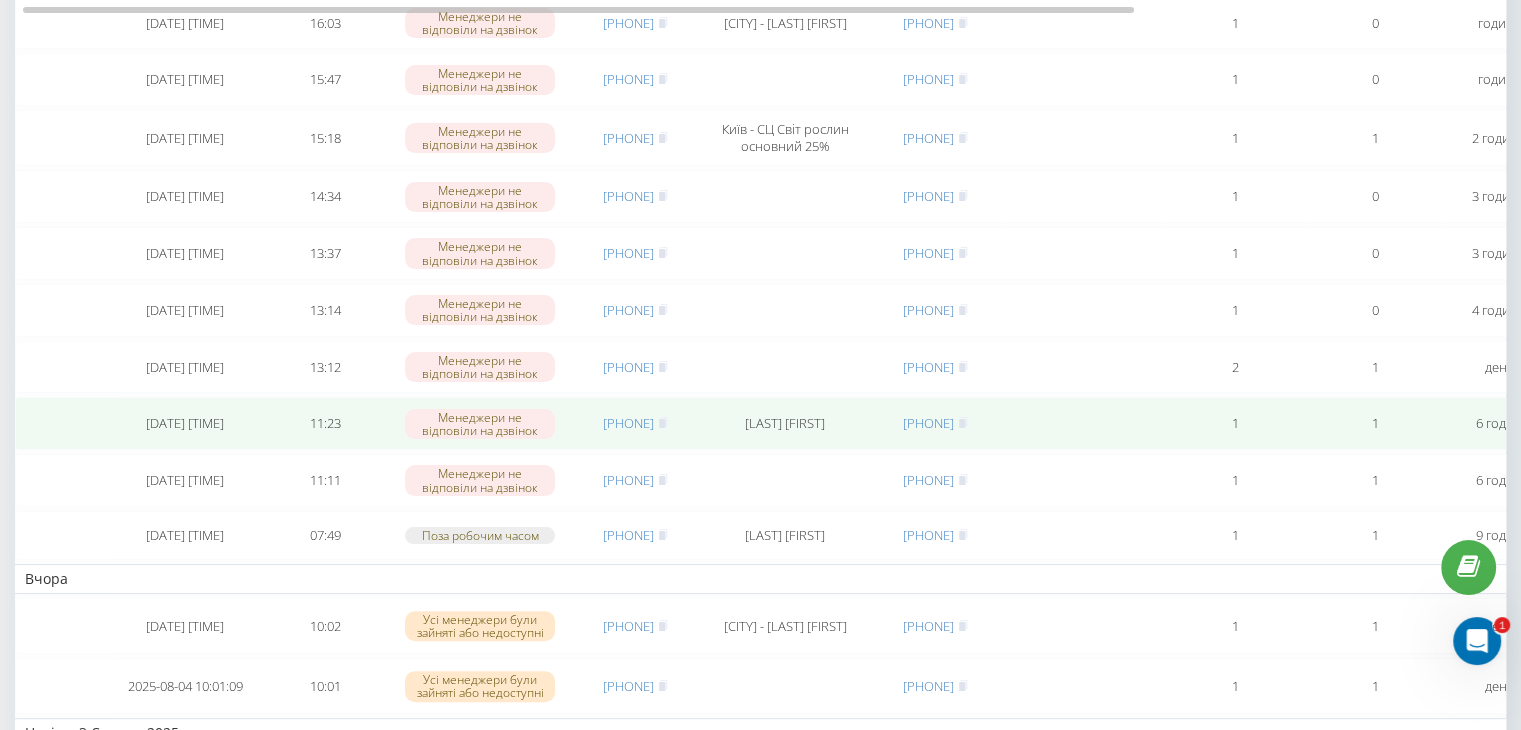 scroll, scrollTop: 400, scrollLeft: 0, axis: vertical 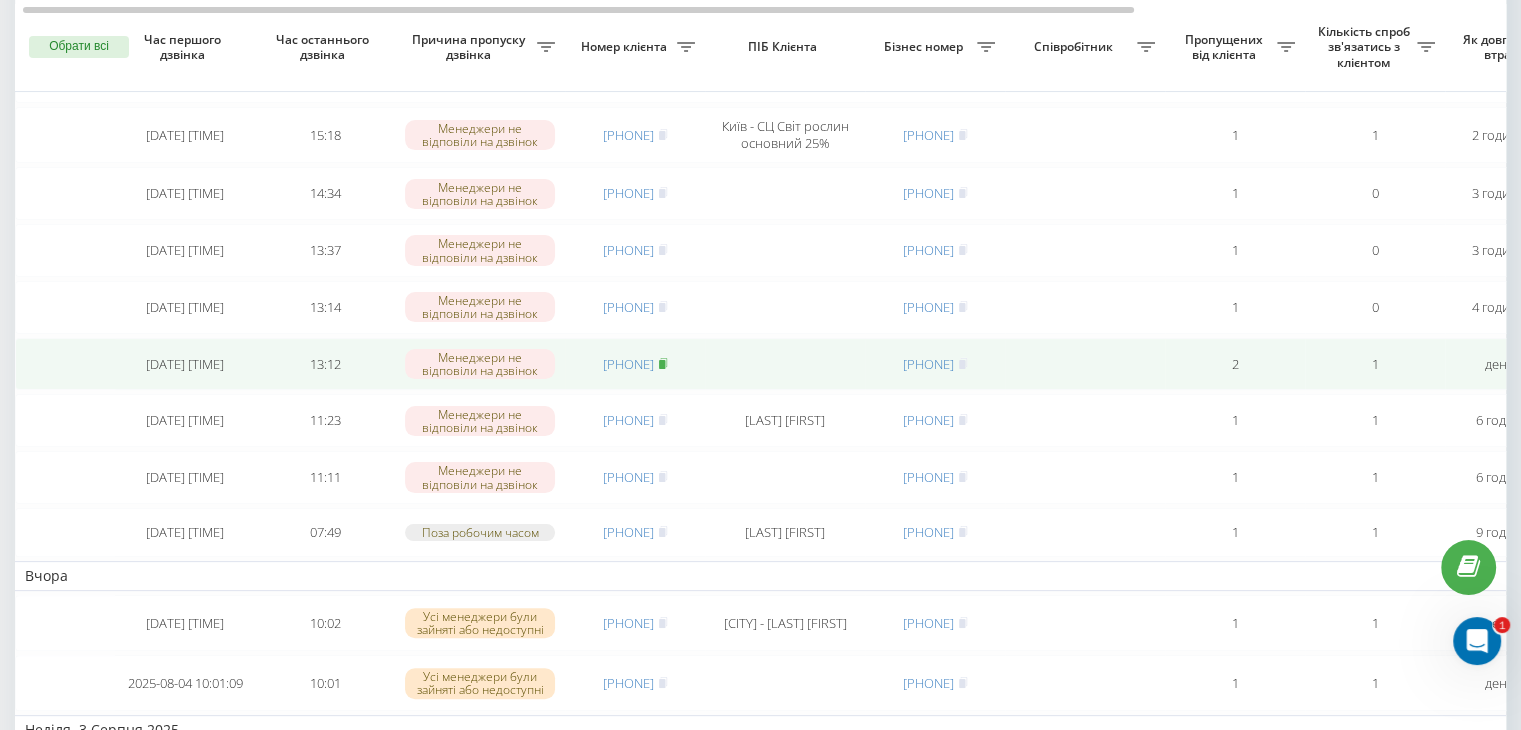 click 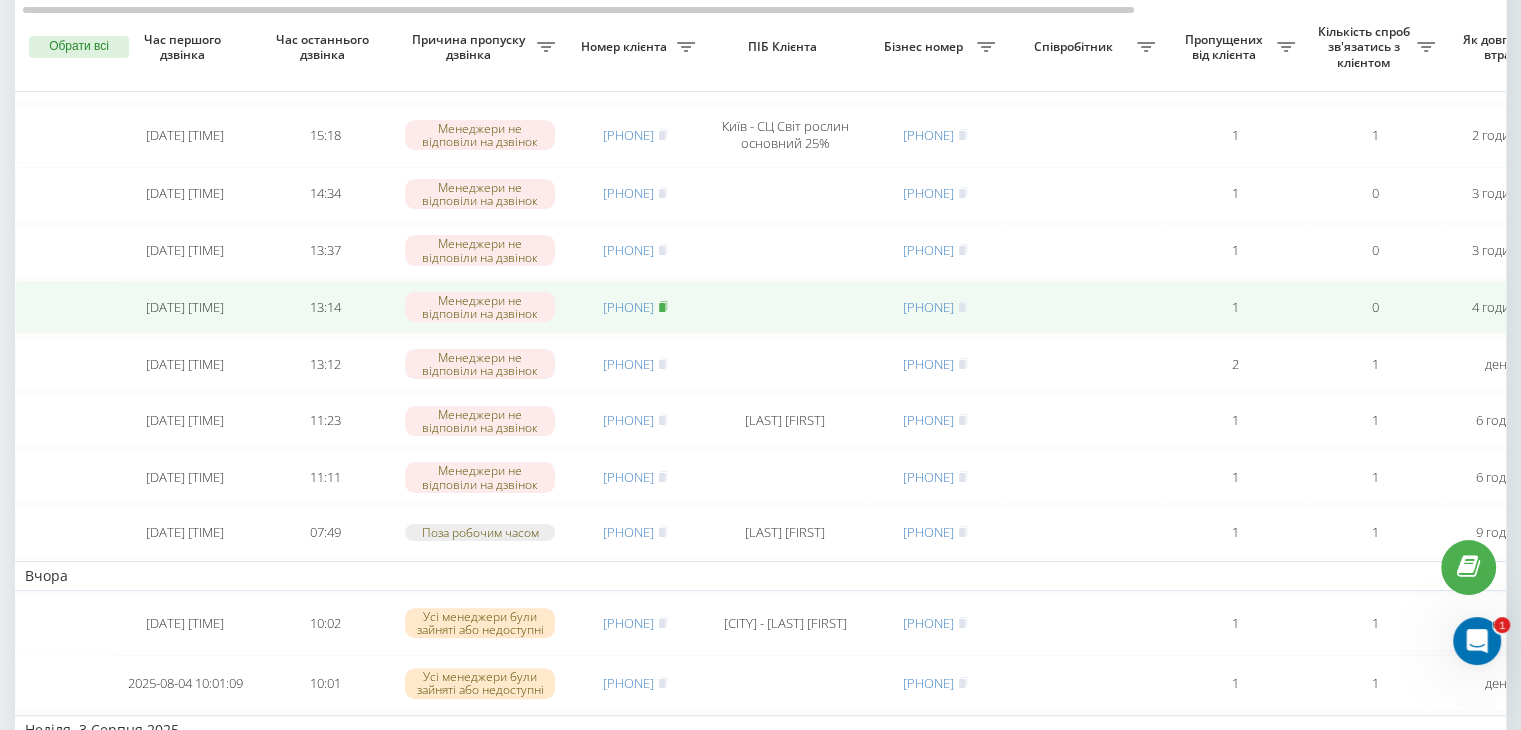 click 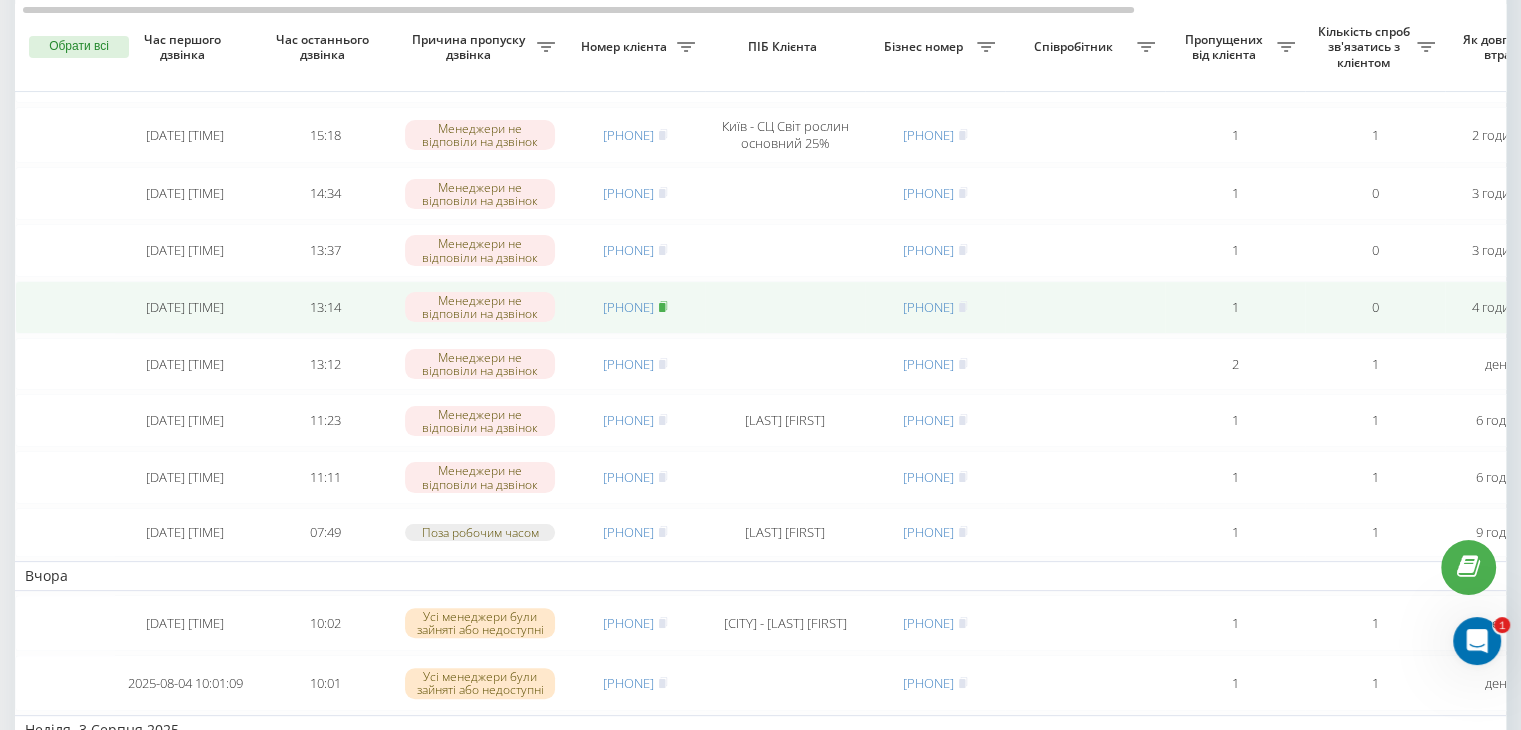 click 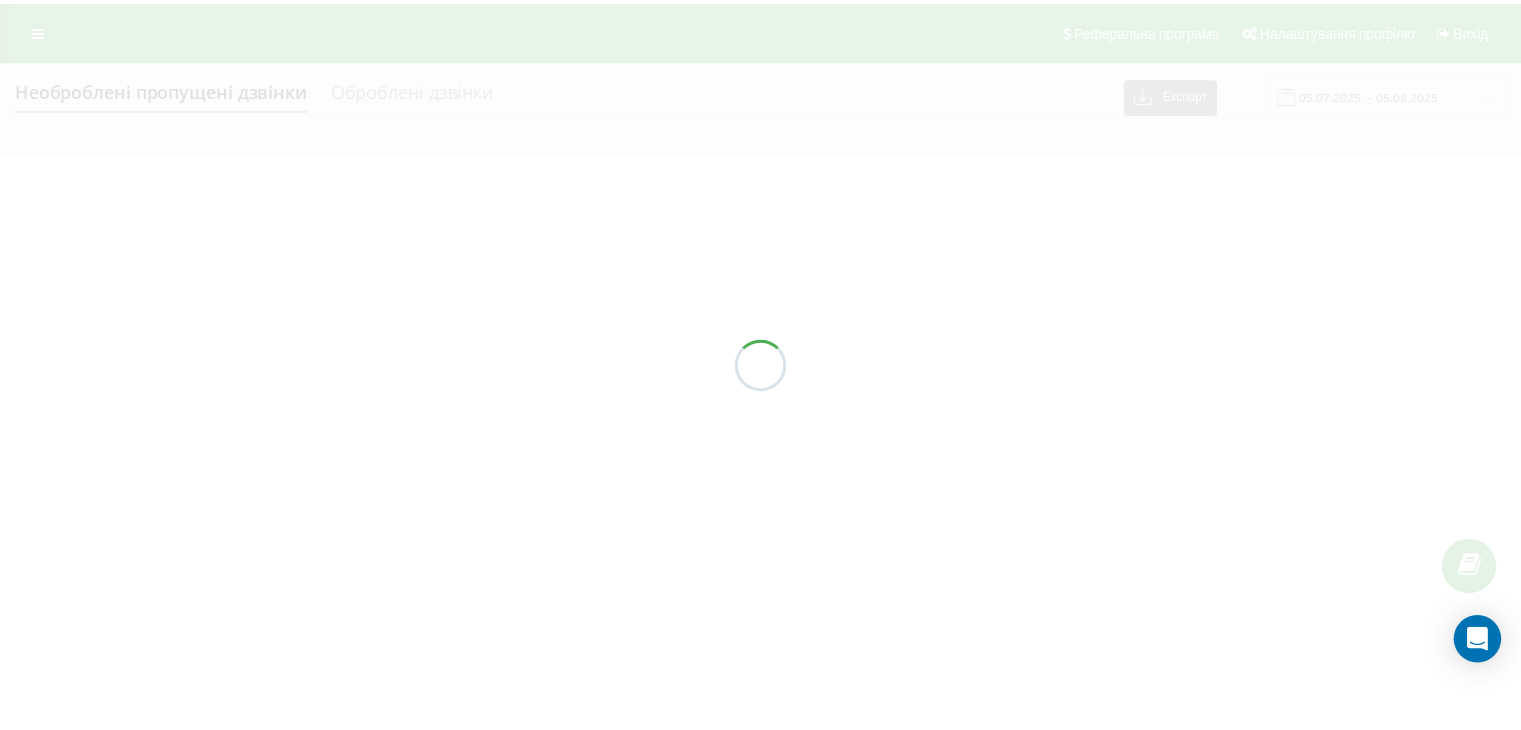 scroll, scrollTop: 0, scrollLeft: 0, axis: both 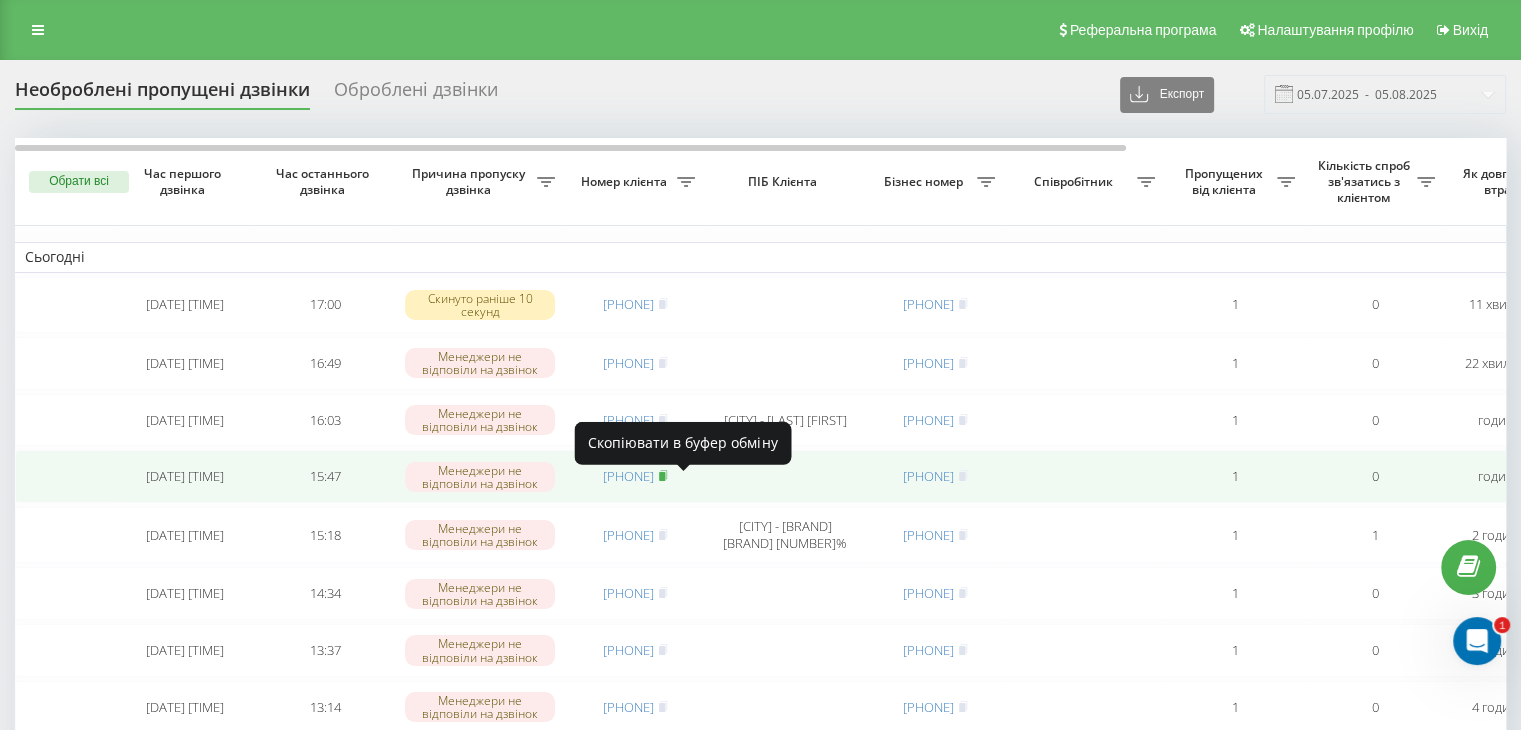 click 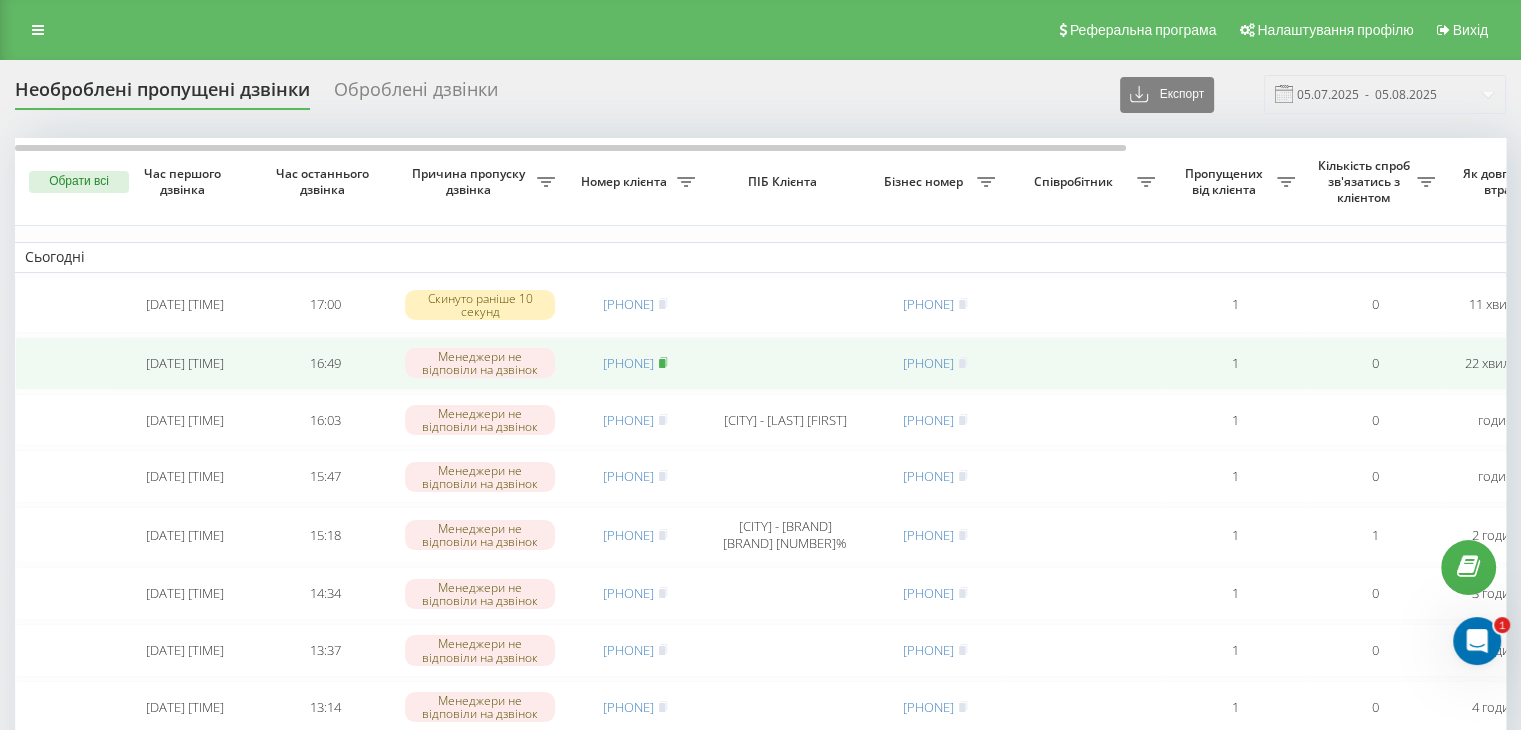 click 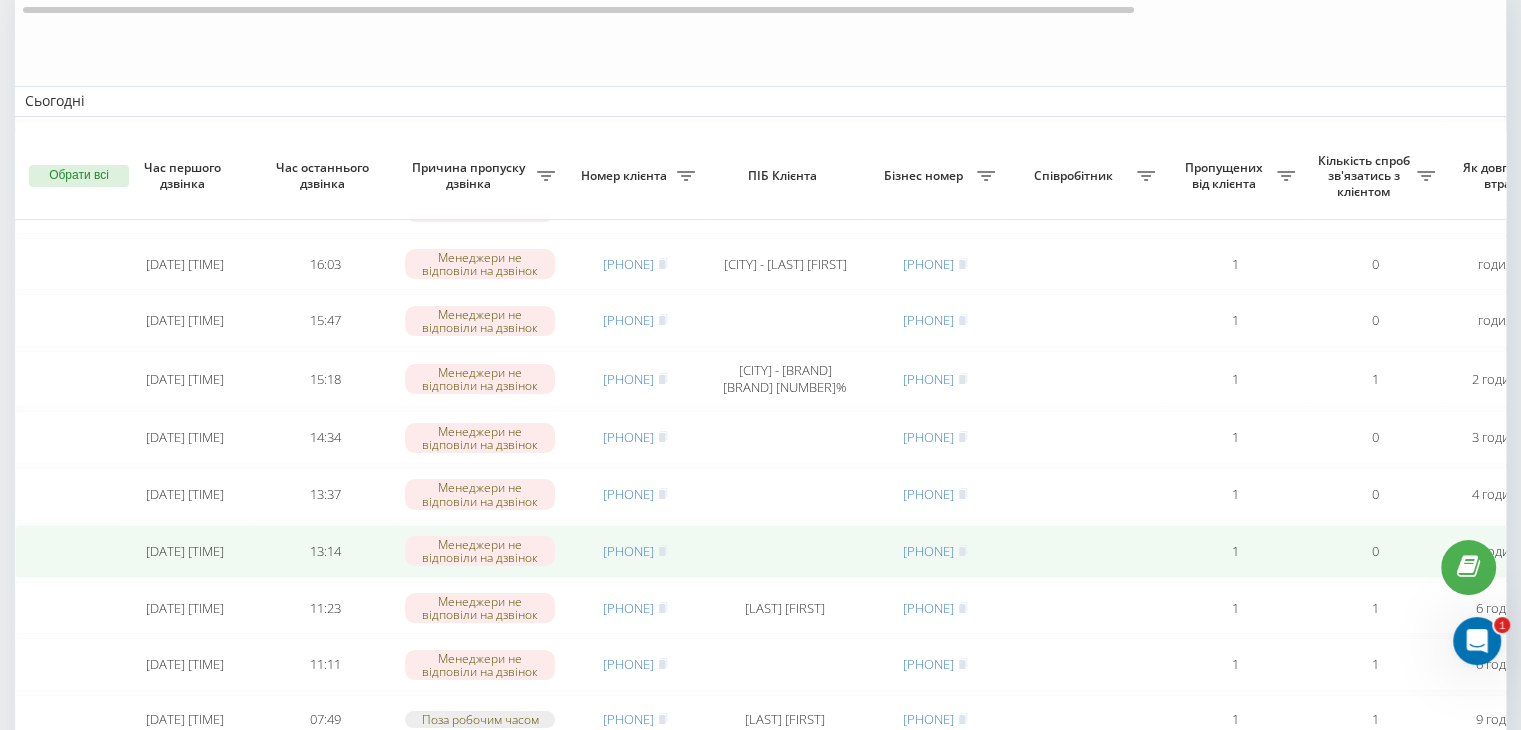 scroll, scrollTop: 0, scrollLeft: 0, axis: both 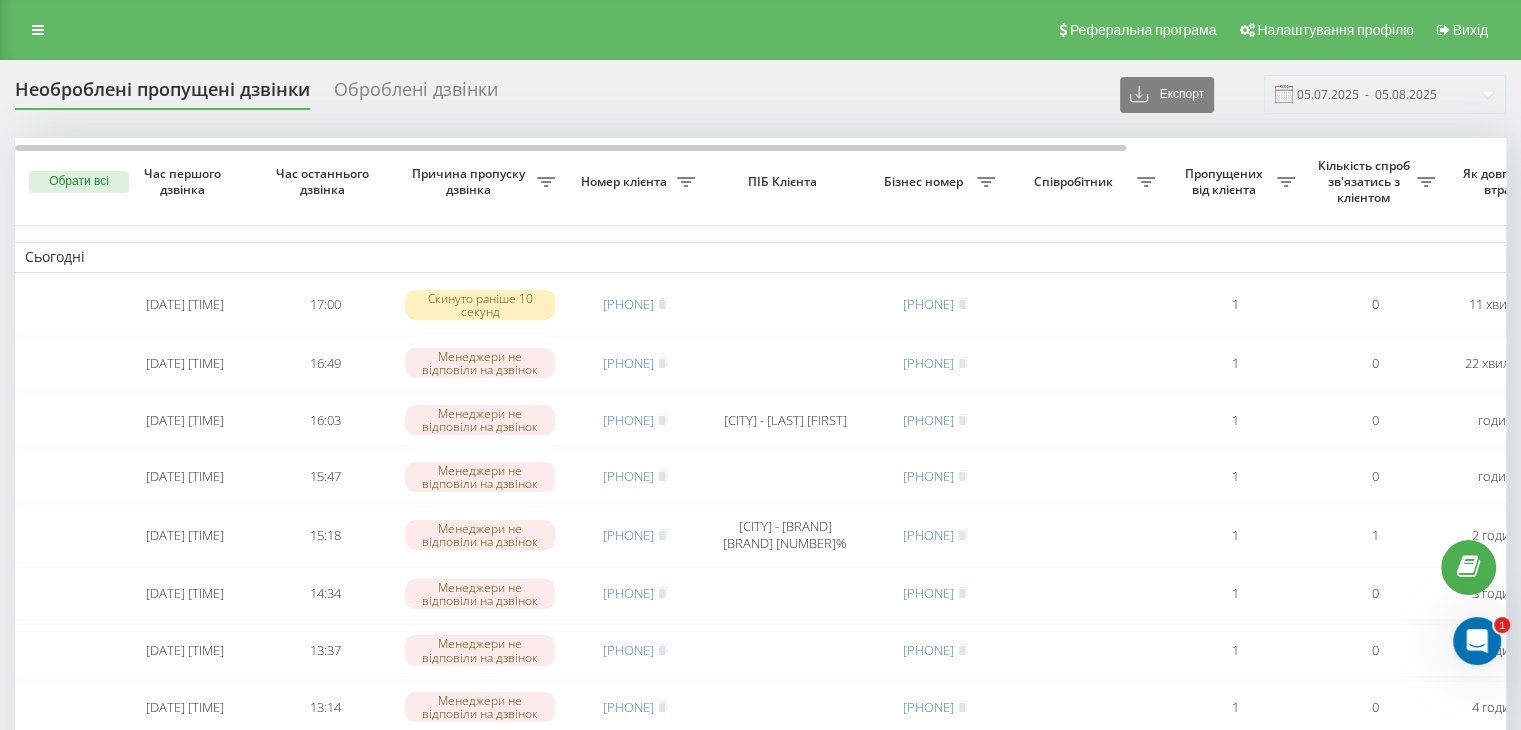 drag, startPoint x: 40, startPoint y: 29, endPoint x: 76, endPoint y: 211, distance: 185.52628 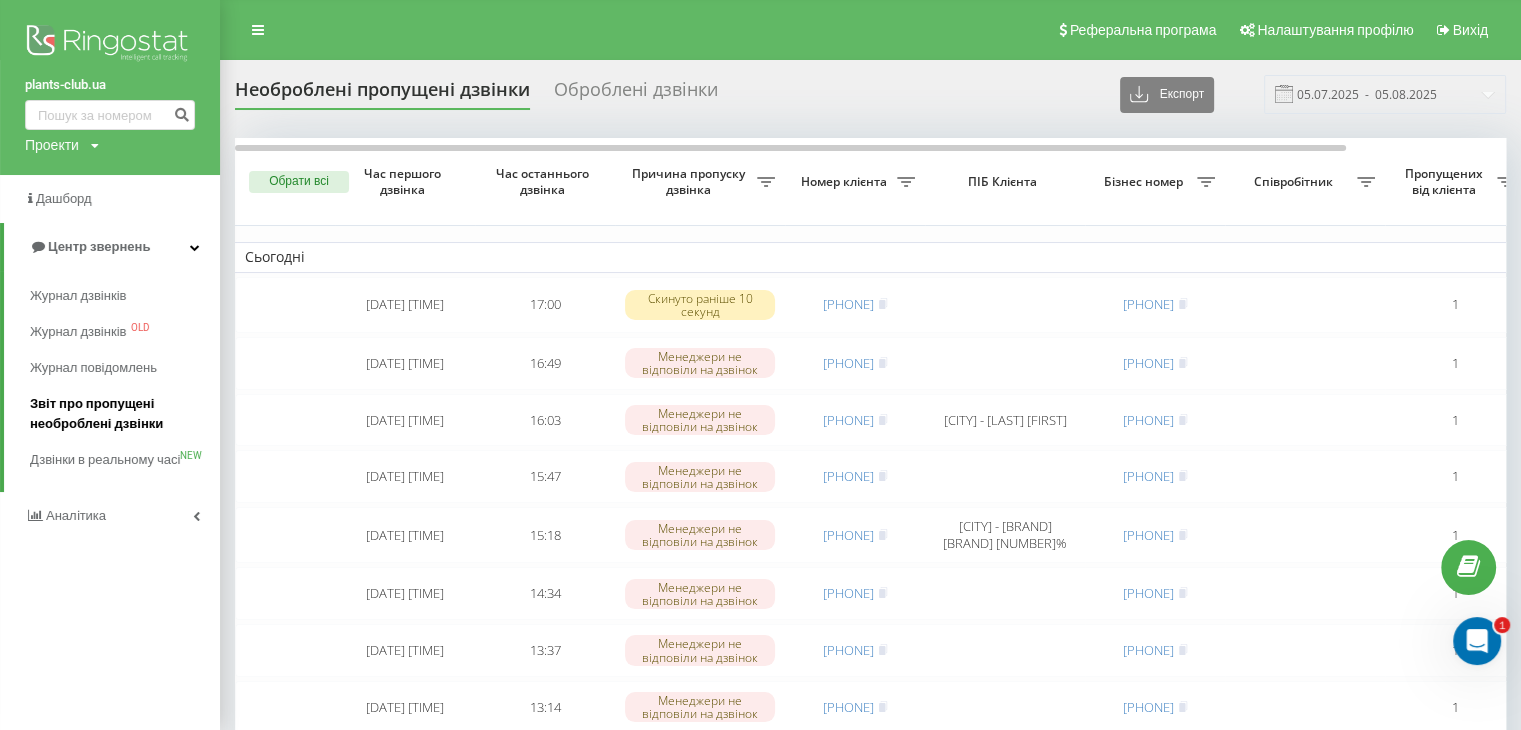 click on "Звіт про пропущені необроблені дзвінки" at bounding box center [120, 414] 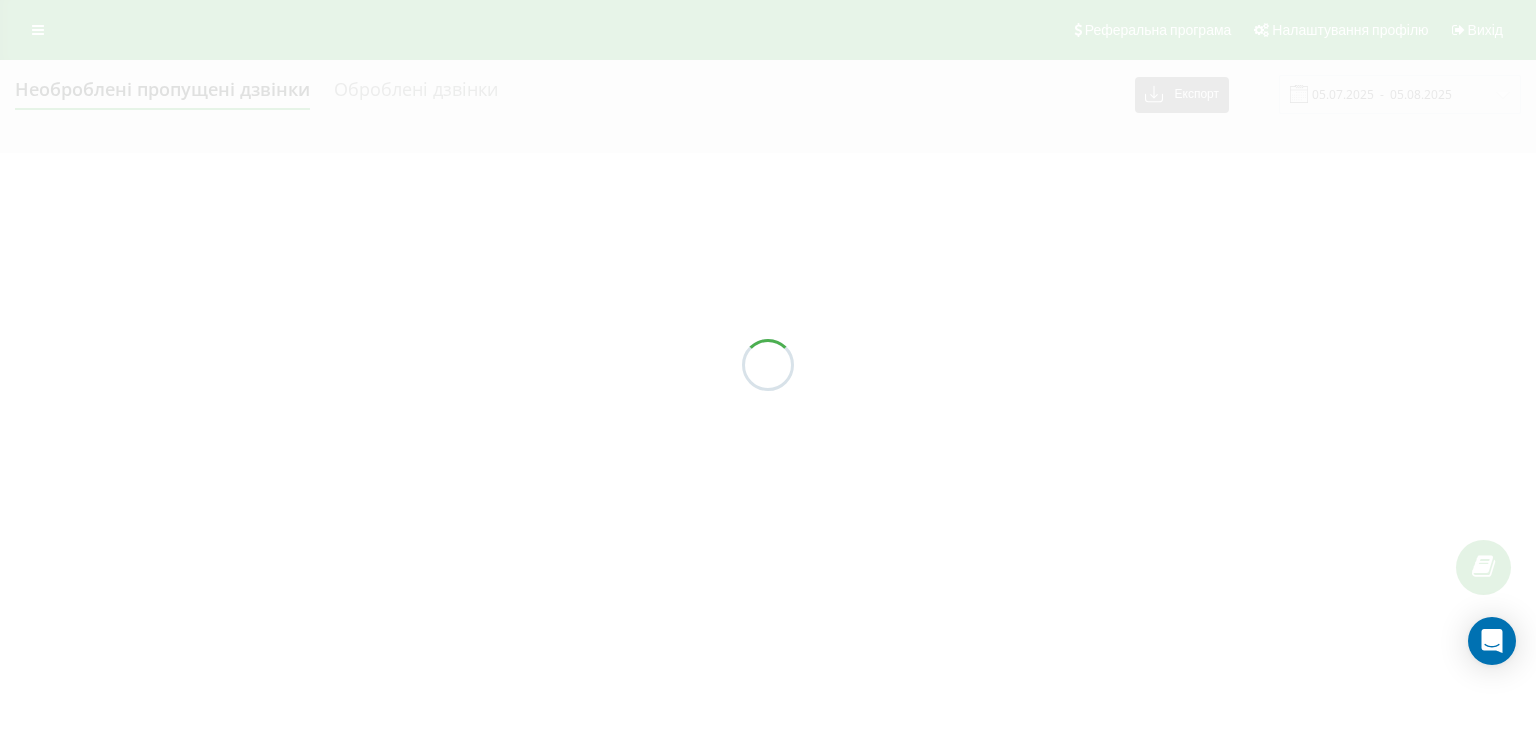 scroll, scrollTop: 0, scrollLeft: 0, axis: both 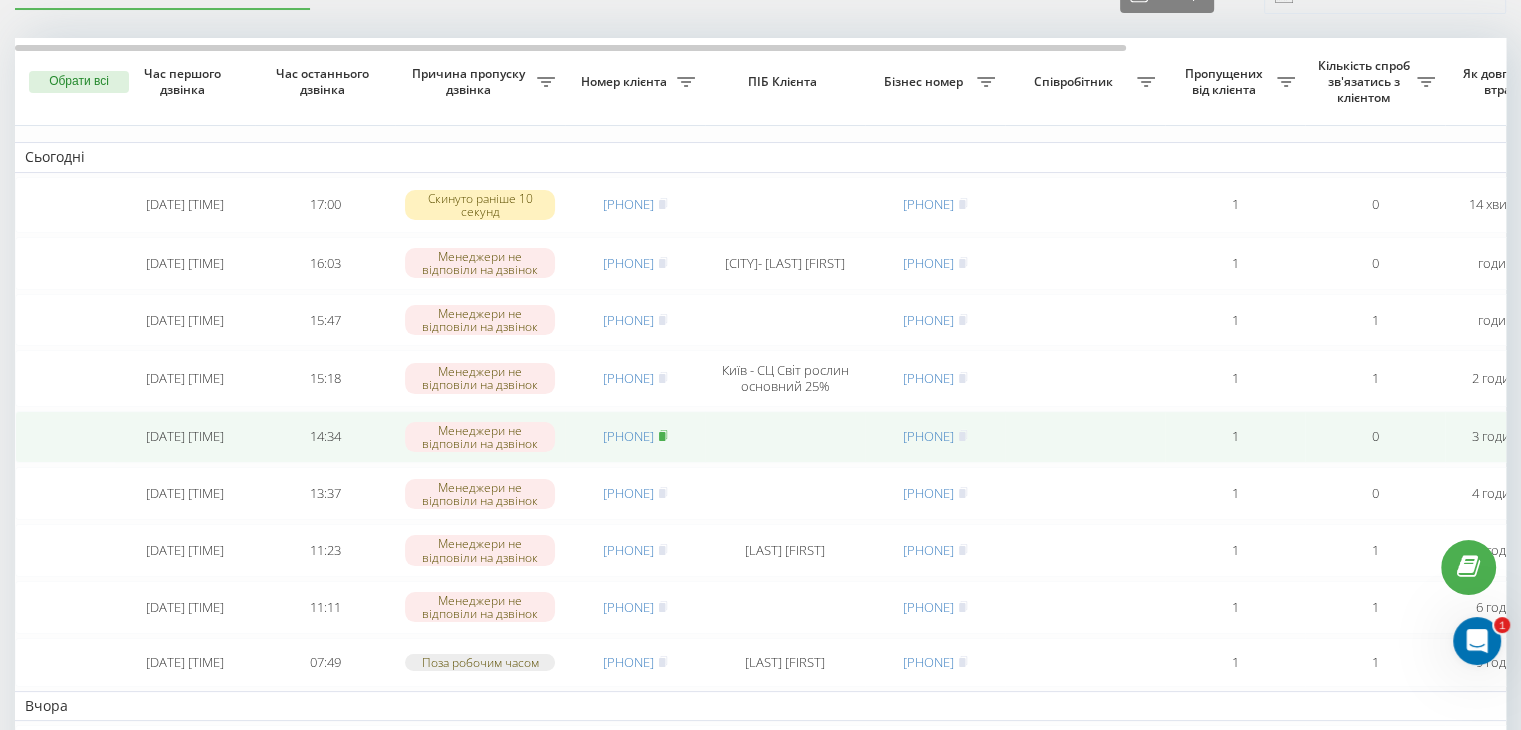 click 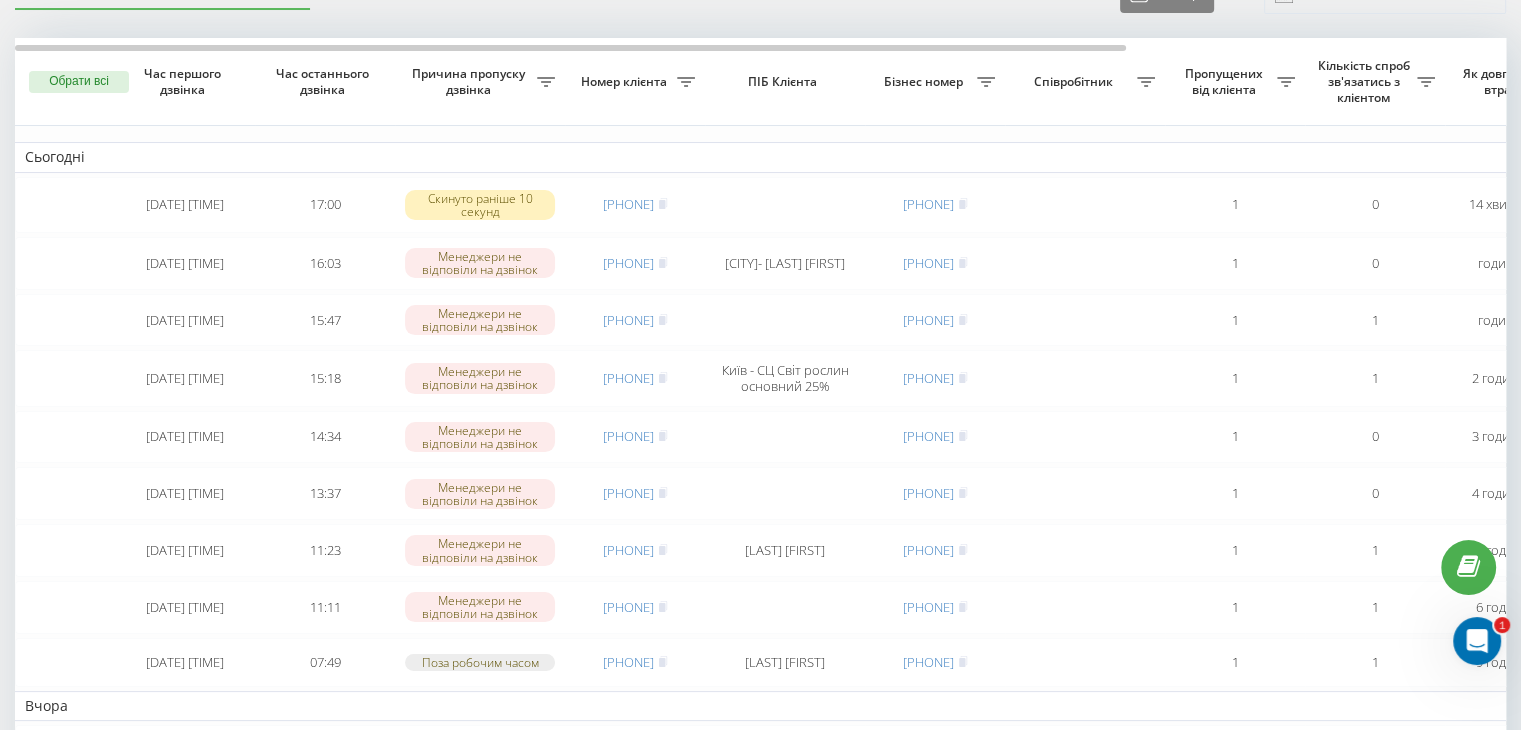 drag, startPoint x: 775, startPoint y: 105, endPoint x: 783, endPoint y: 121, distance: 17.888544 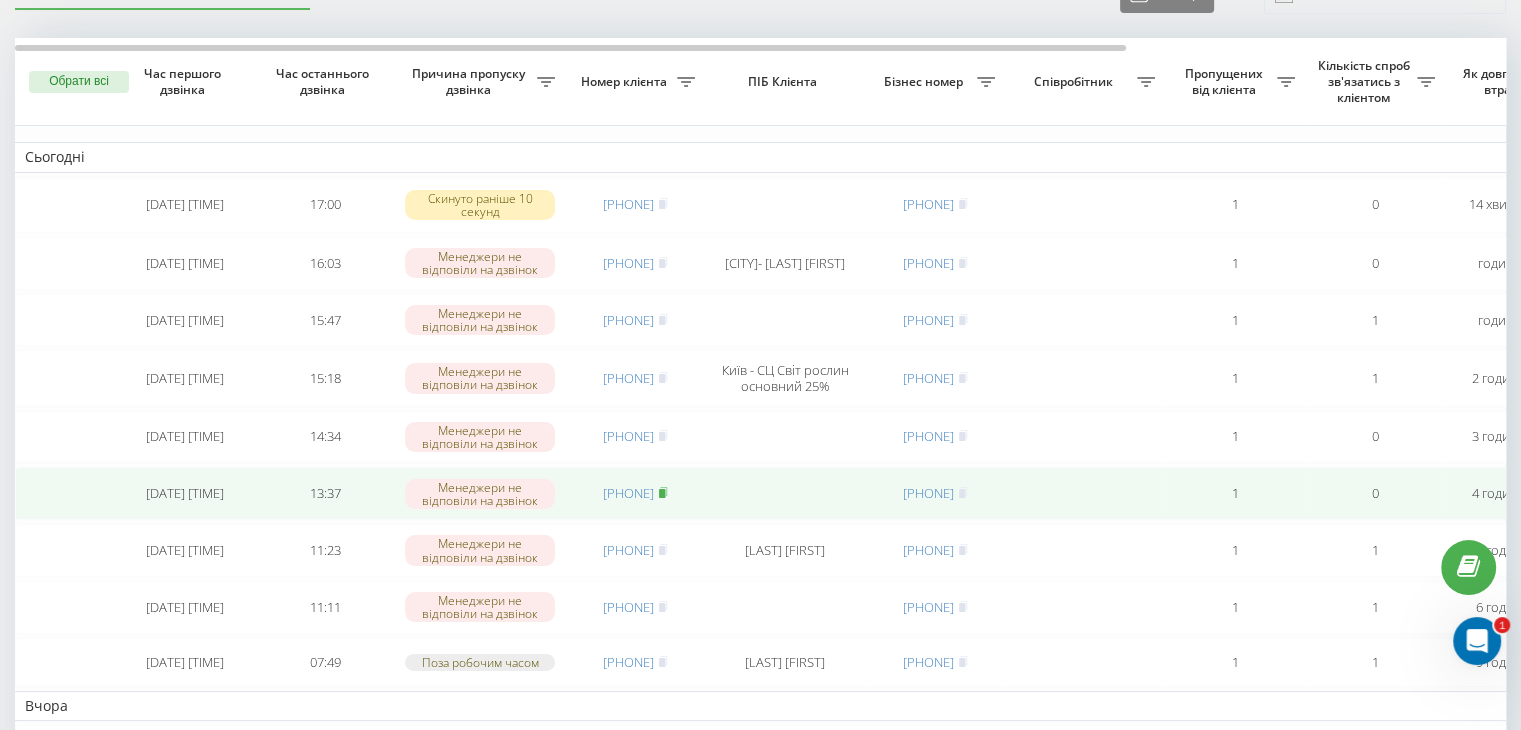 click 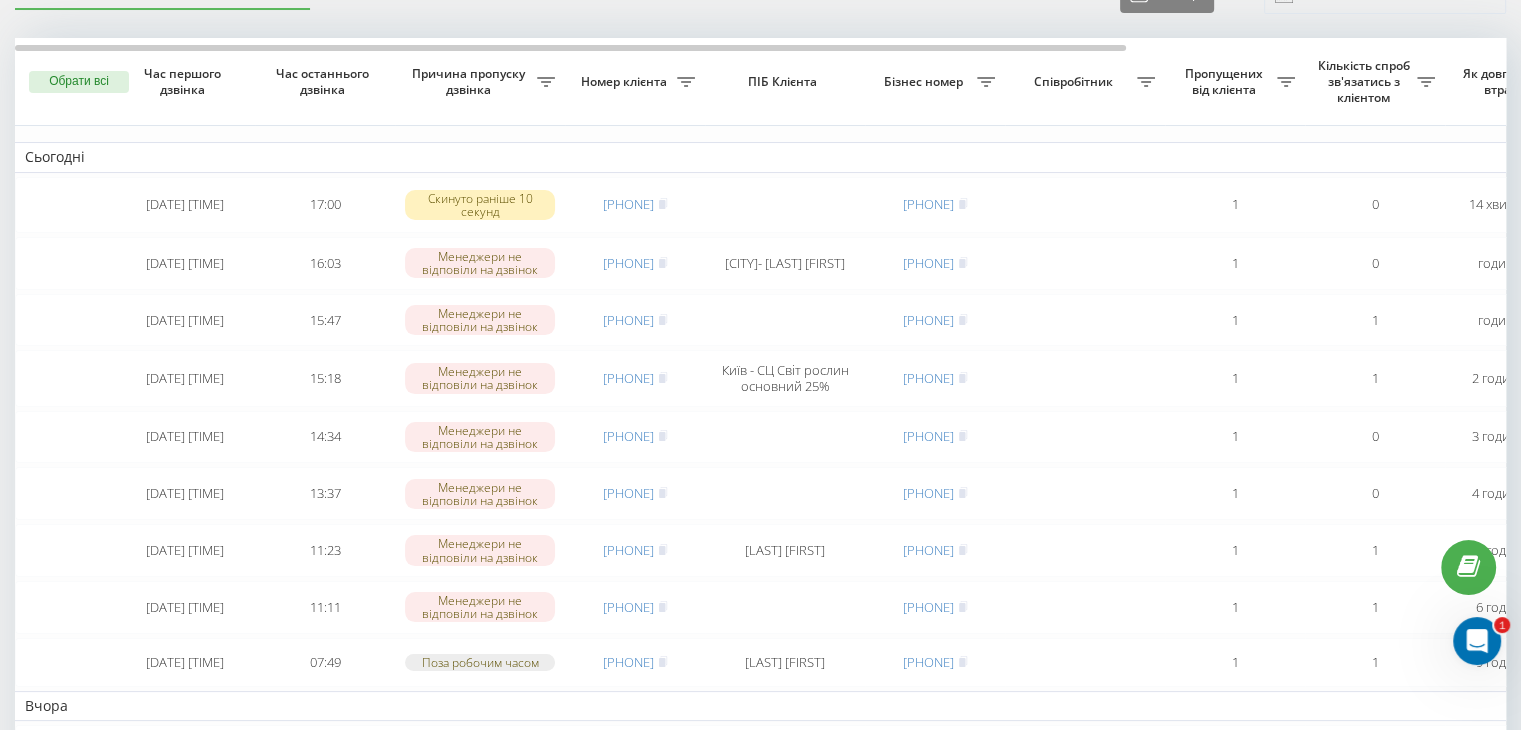 scroll, scrollTop: 0, scrollLeft: 0, axis: both 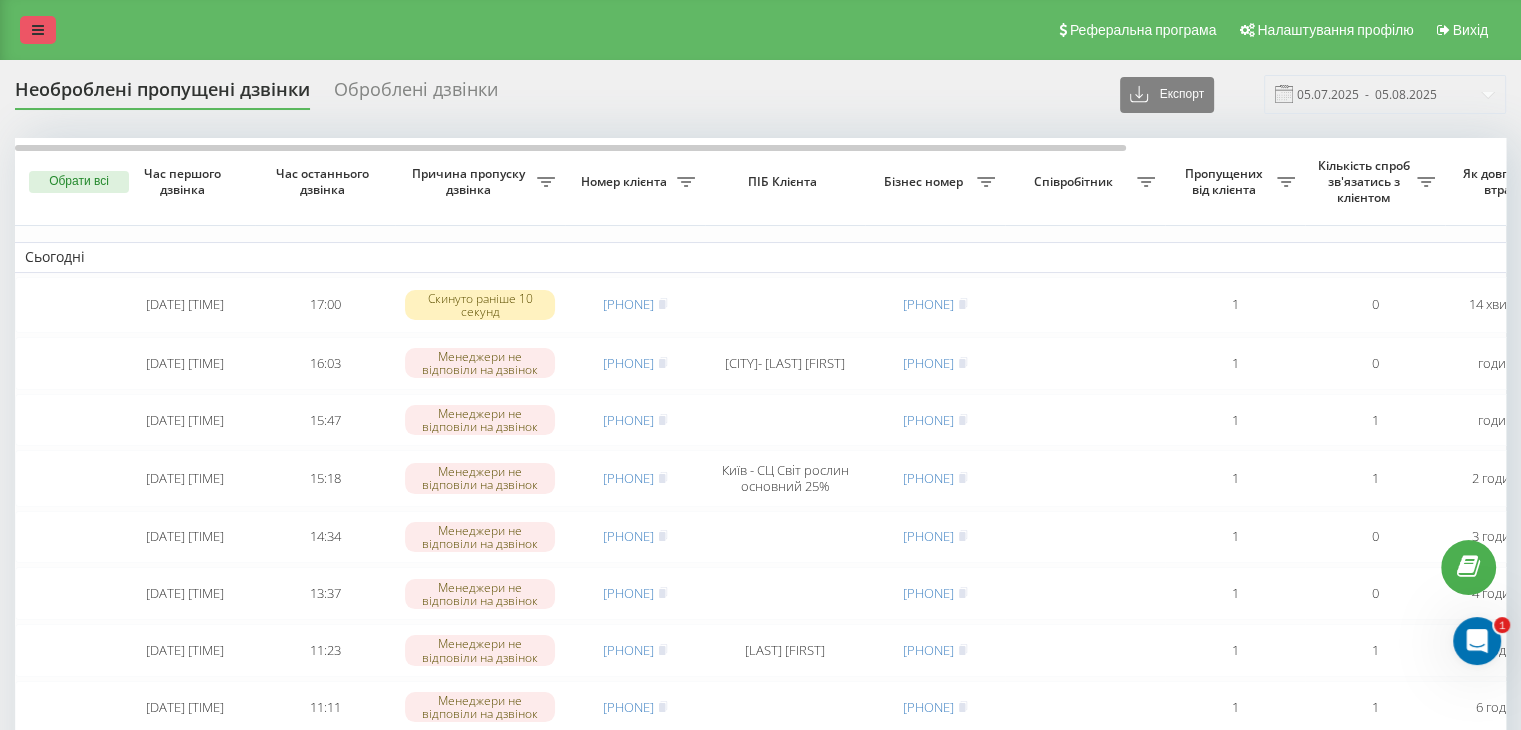 click at bounding box center [38, 30] 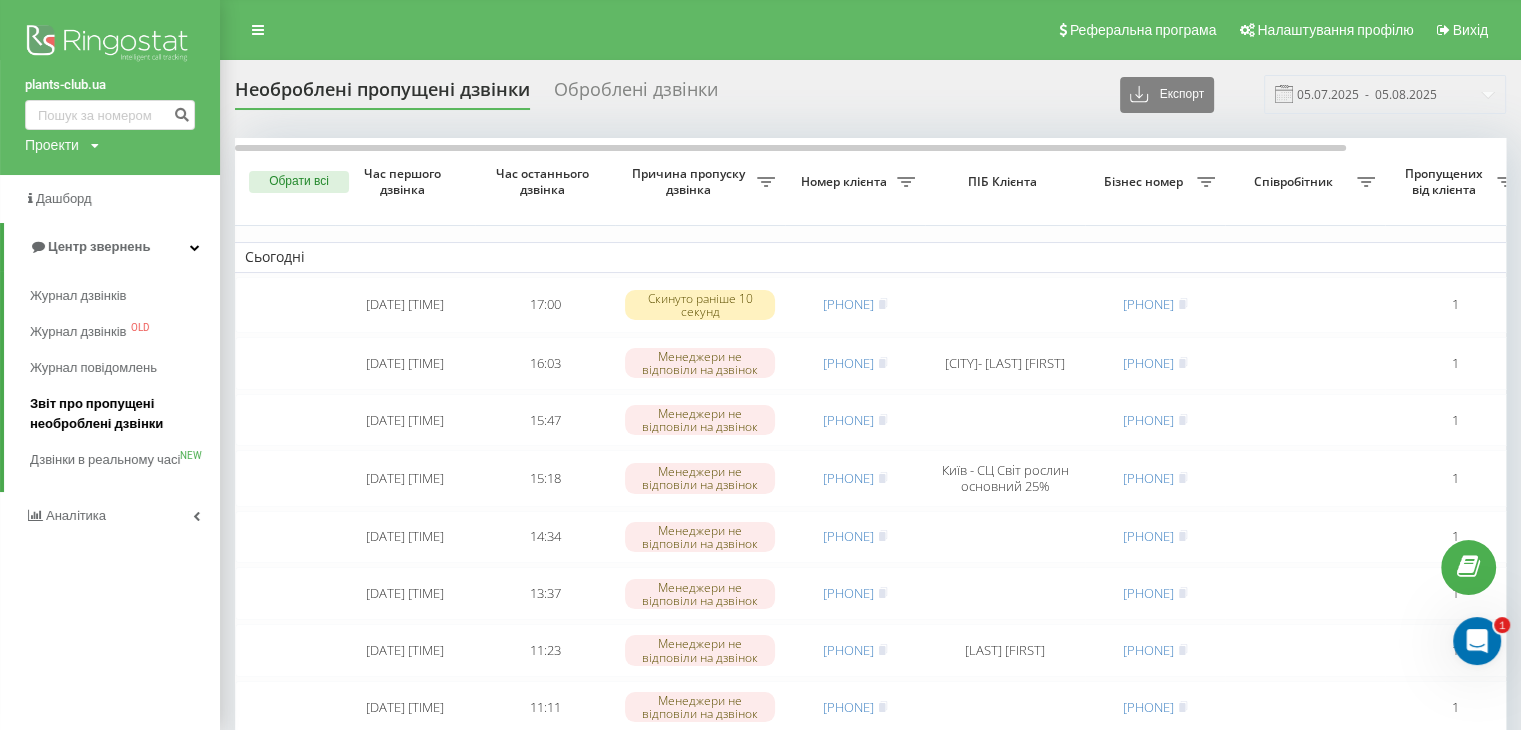 click on "Звіт про пропущені необроблені дзвінки" at bounding box center (125, 414) 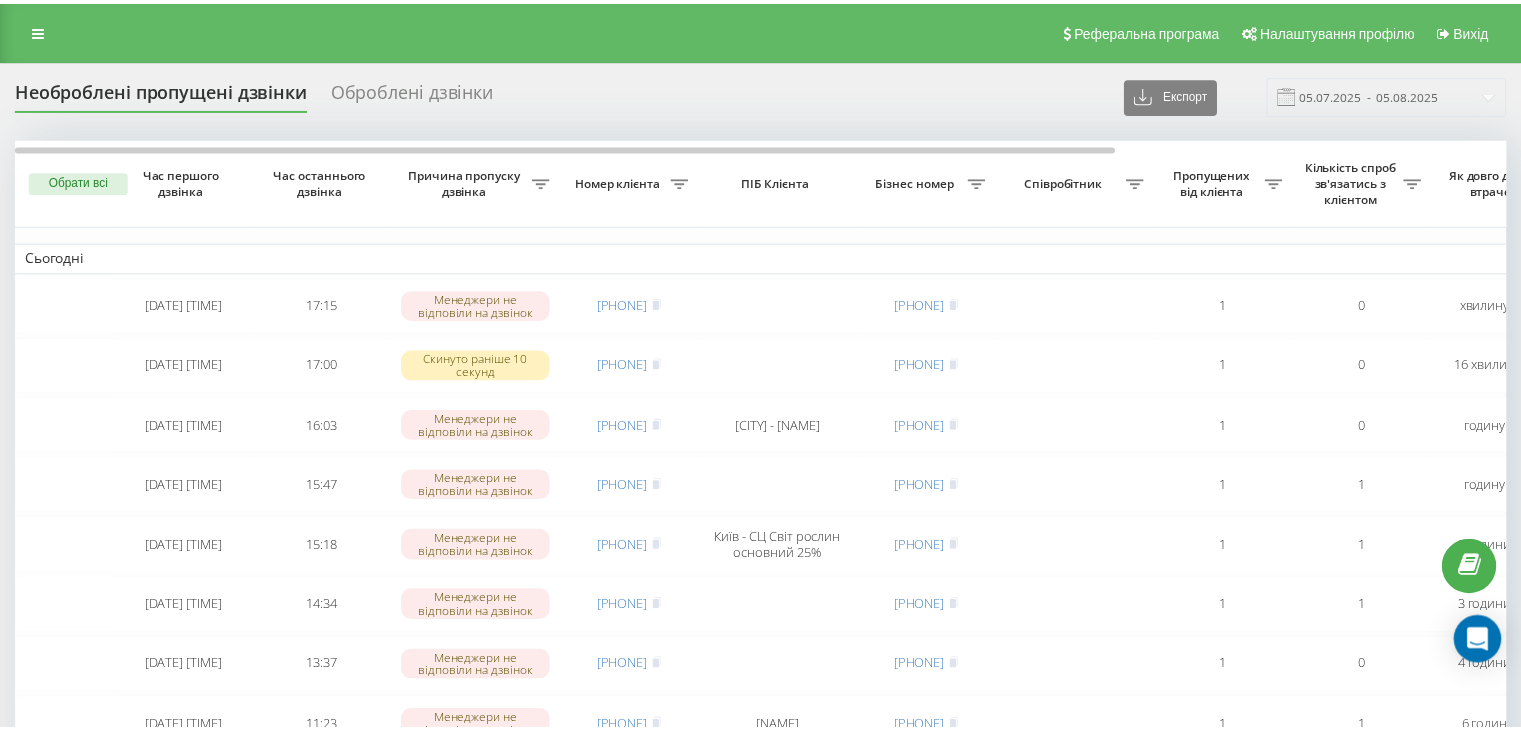 scroll, scrollTop: 0, scrollLeft: 0, axis: both 